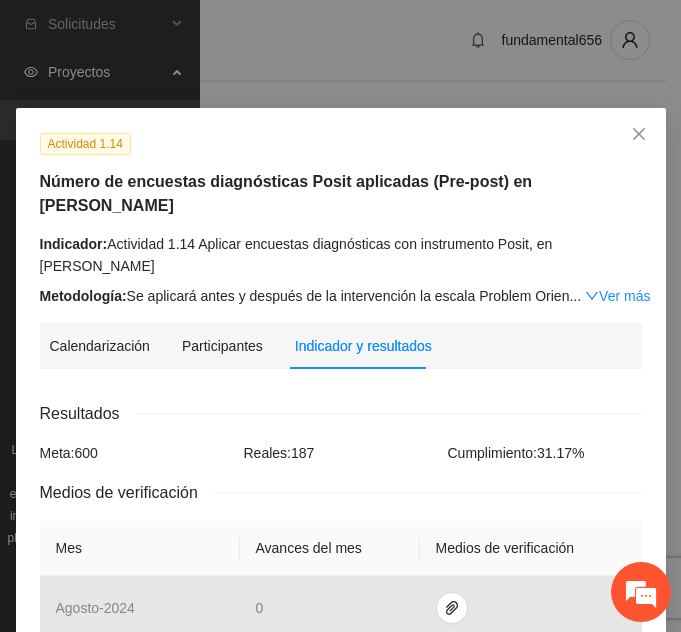 scroll, scrollTop: 1100, scrollLeft: 0, axis: vertical 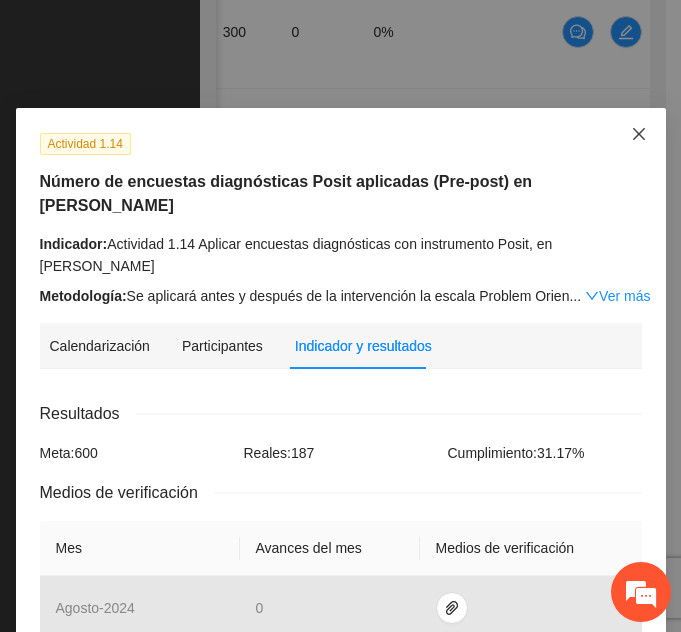 click 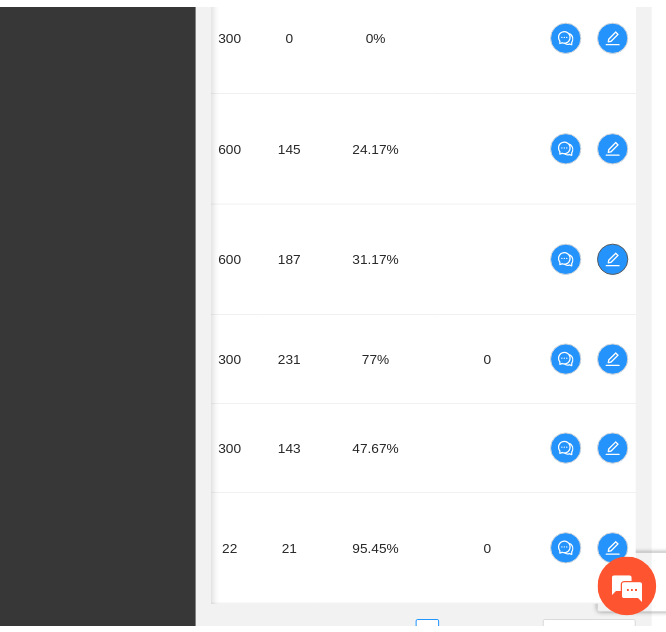 scroll, scrollTop: 0, scrollLeft: 319, axis: horizontal 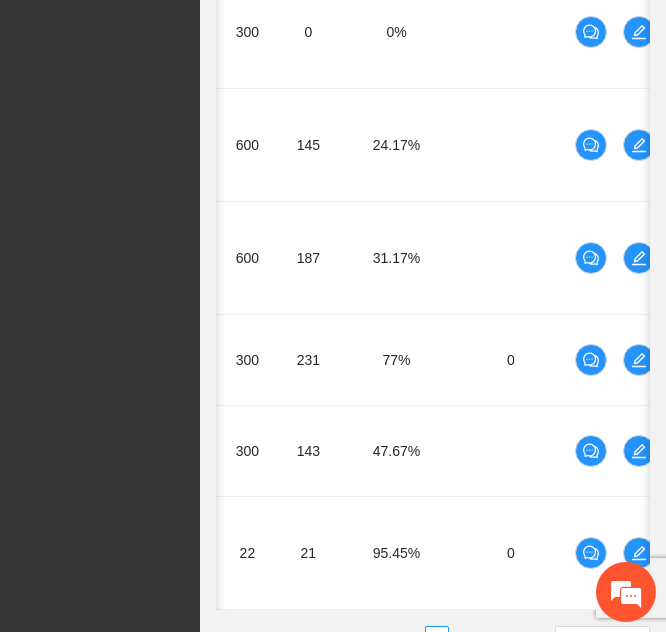 click on "1" at bounding box center [389, 638] 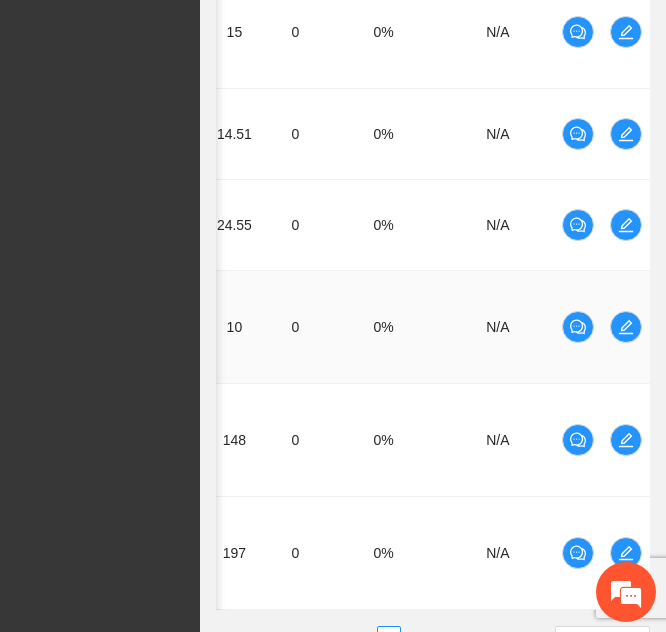 scroll, scrollTop: 0, scrollLeft: 0, axis: both 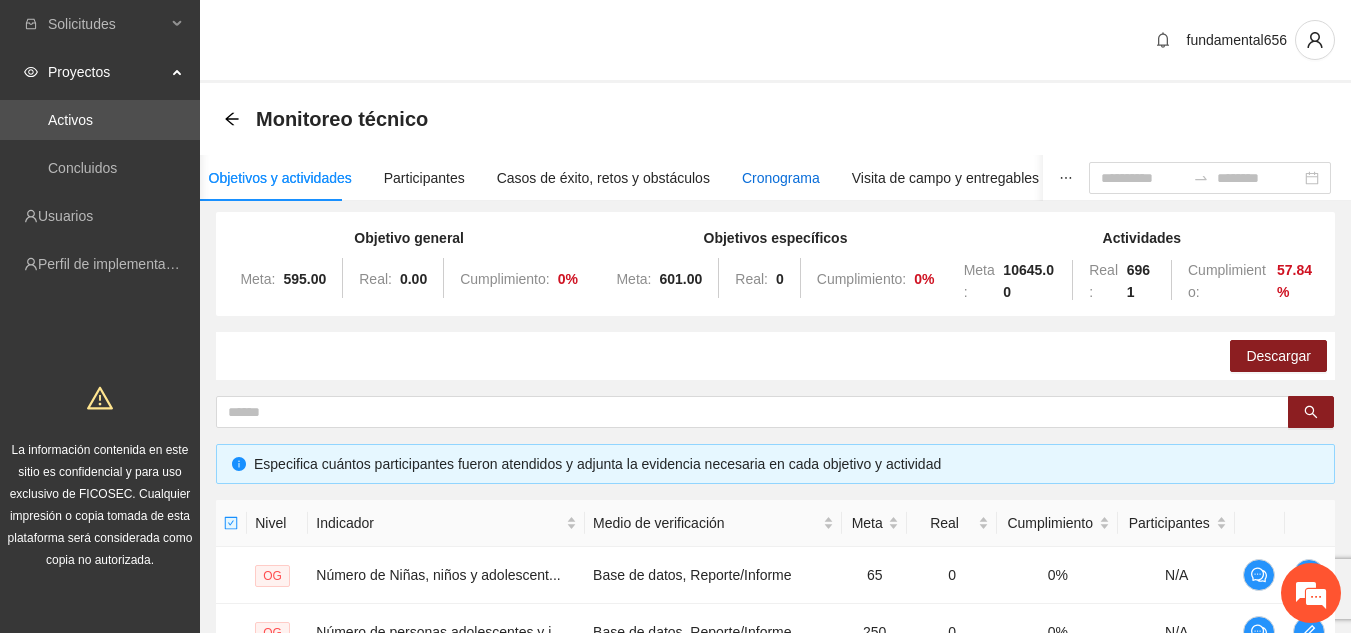 click on "Cronograma" at bounding box center (781, 178) 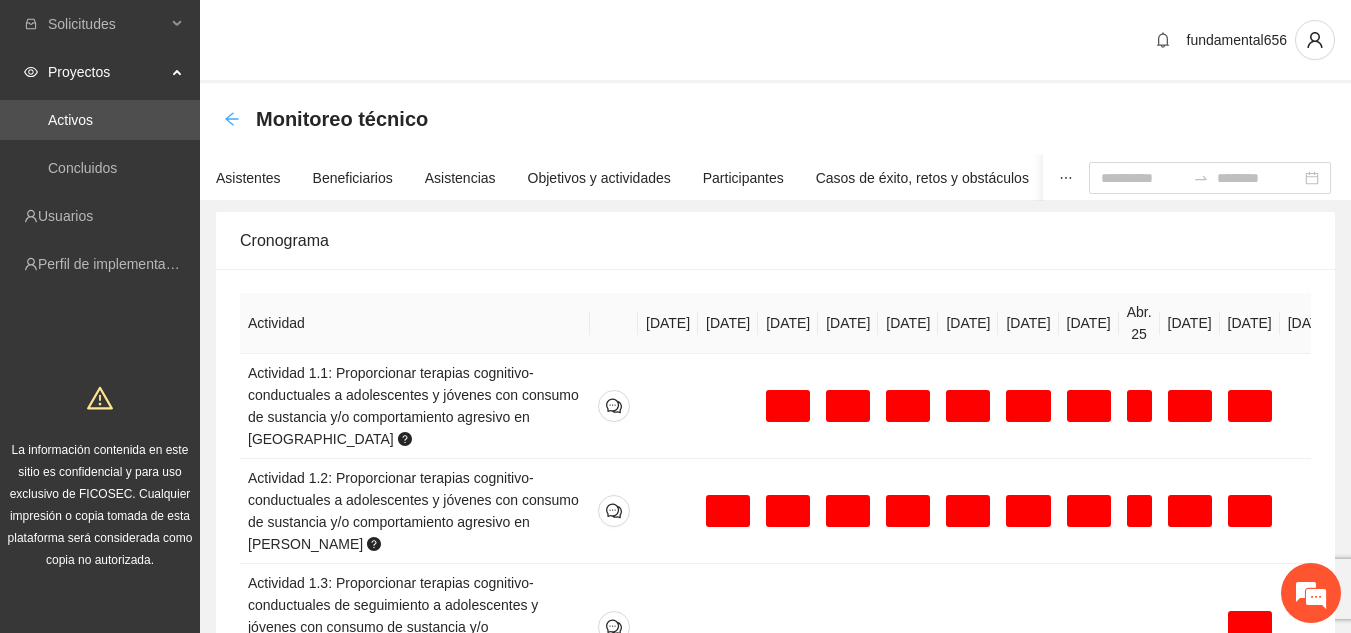 click 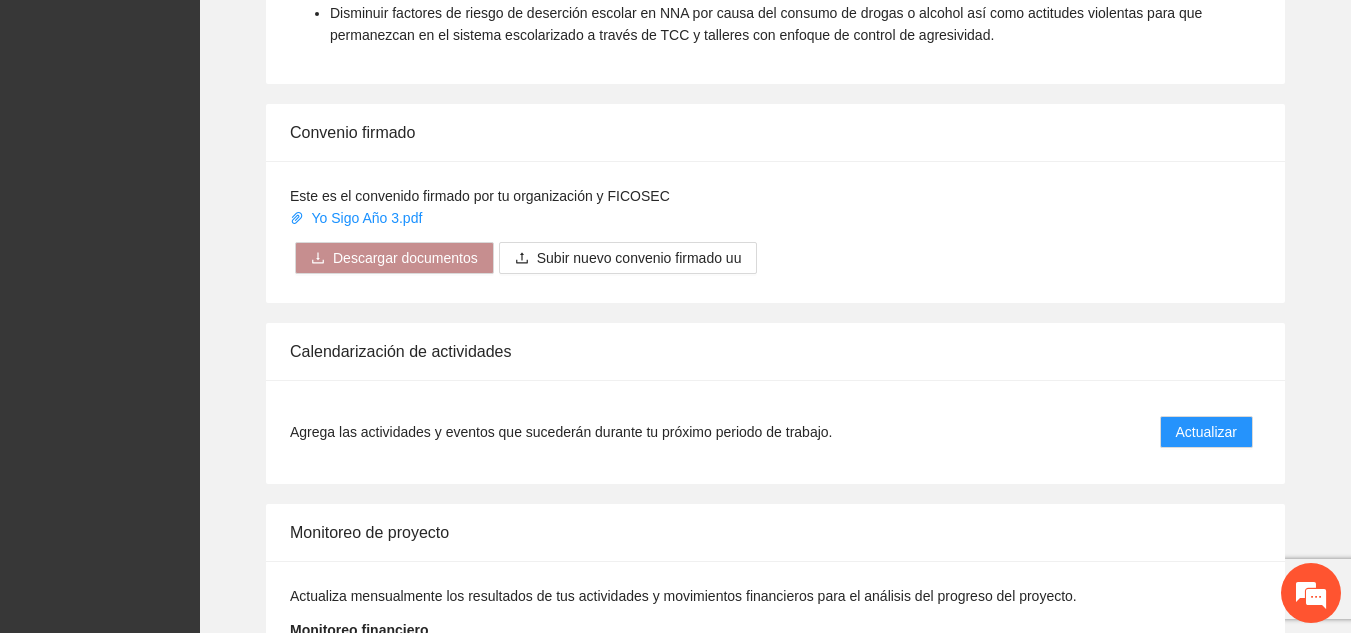 scroll, scrollTop: 1431, scrollLeft: 0, axis: vertical 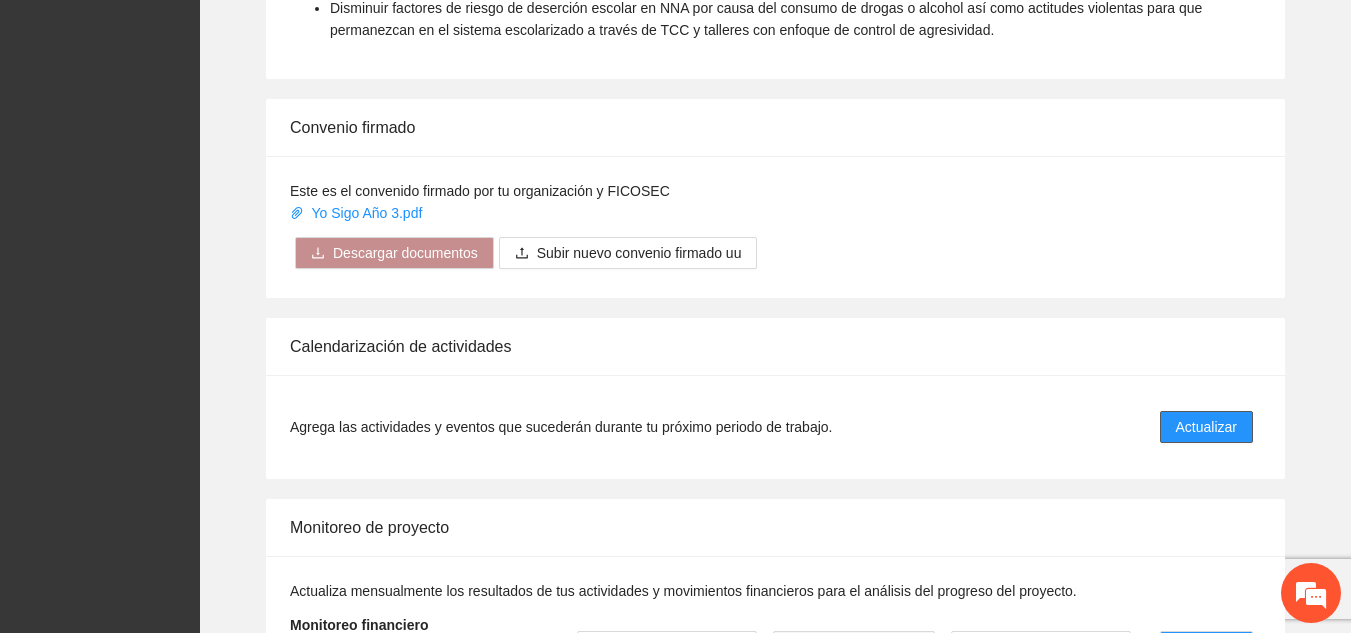 click on "Actualizar" at bounding box center [1206, 427] 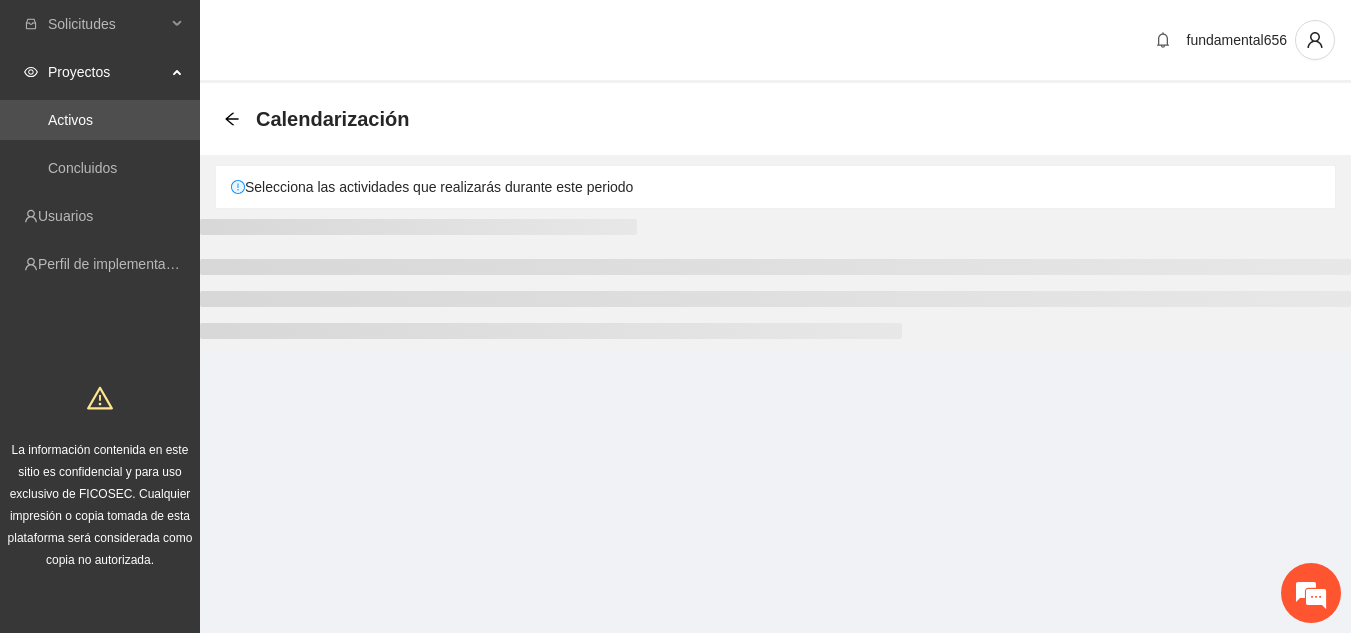 scroll, scrollTop: 0, scrollLeft: 0, axis: both 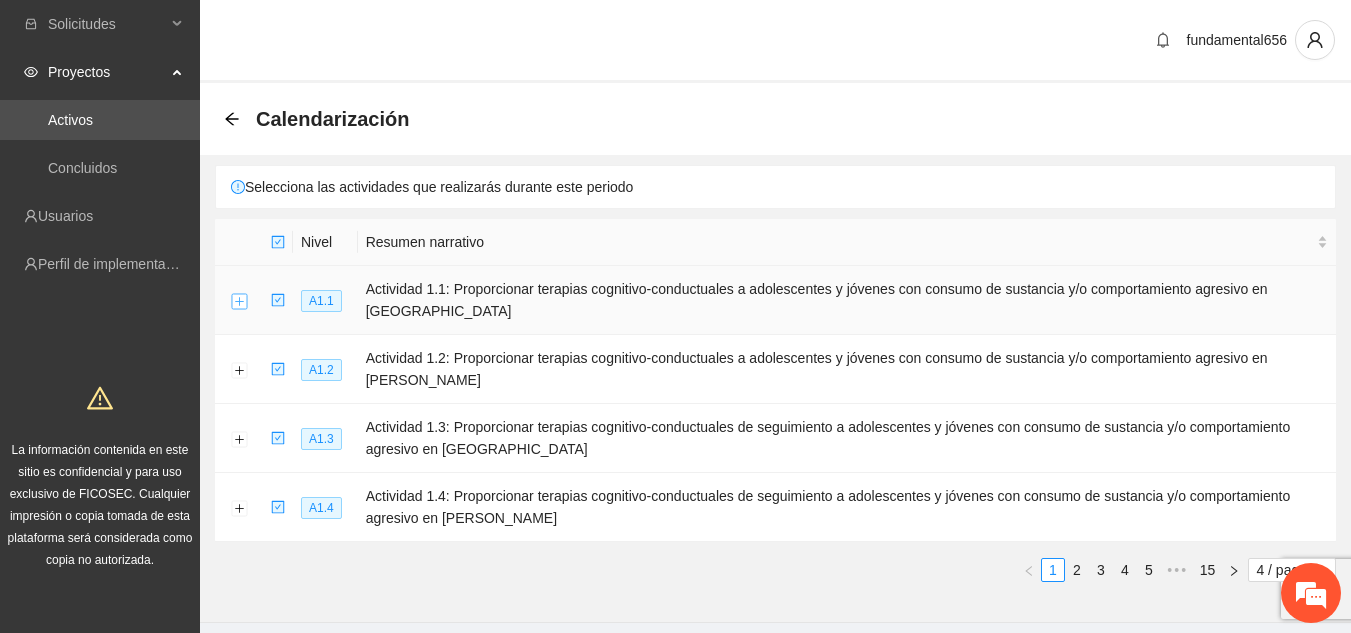 click at bounding box center (239, 301) 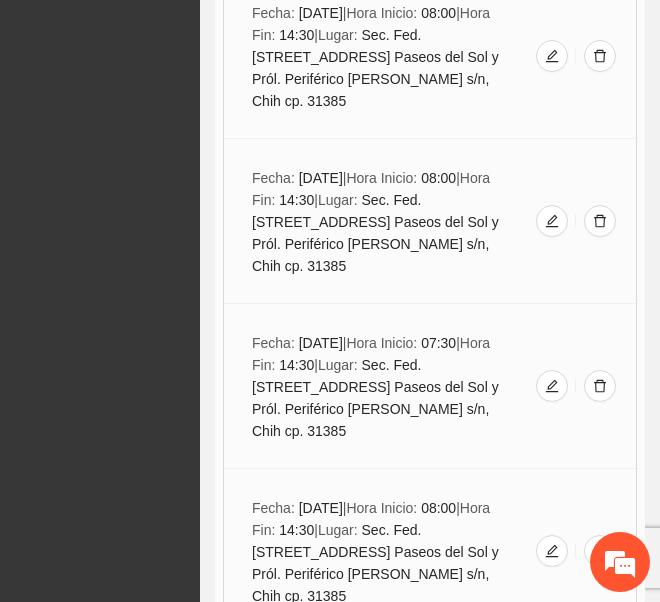scroll, scrollTop: 26071, scrollLeft: 0, axis: vertical 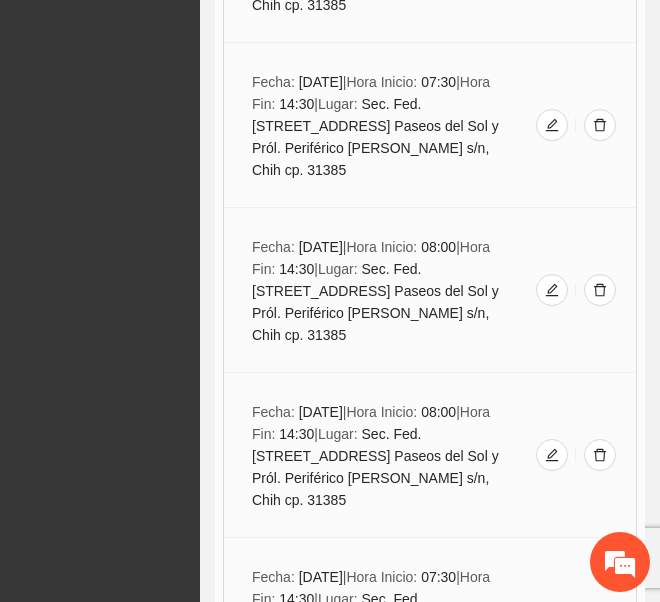 click at bounding box center (239, 4576) 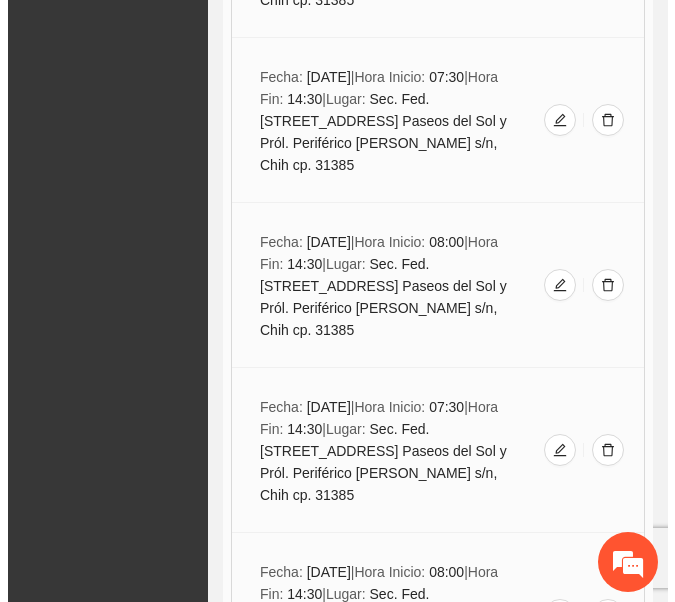 scroll, scrollTop: 27841, scrollLeft: 0, axis: vertical 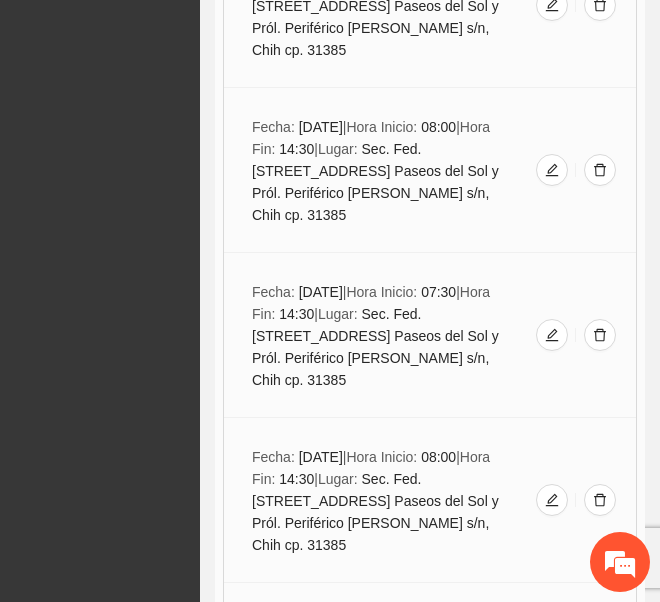 click on "Agregar evento" at bounding box center [441, 4601] 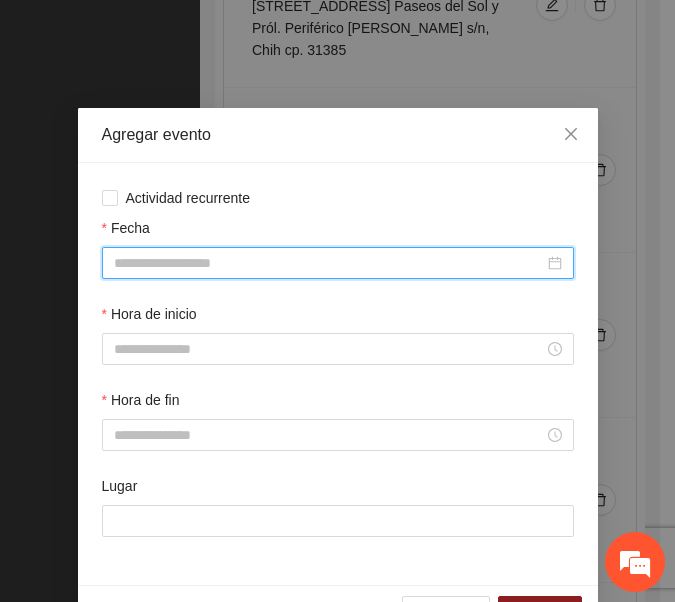 click on "Fecha" at bounding box center (329, 263) 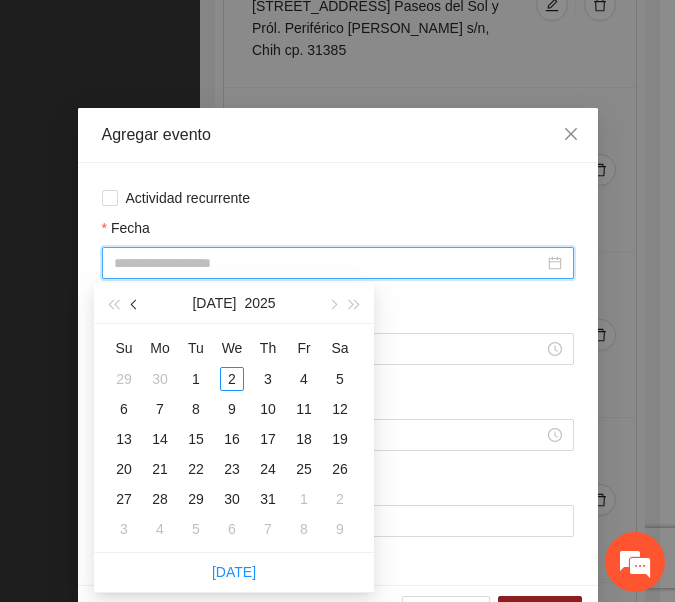click at bounding box center [135, 303] 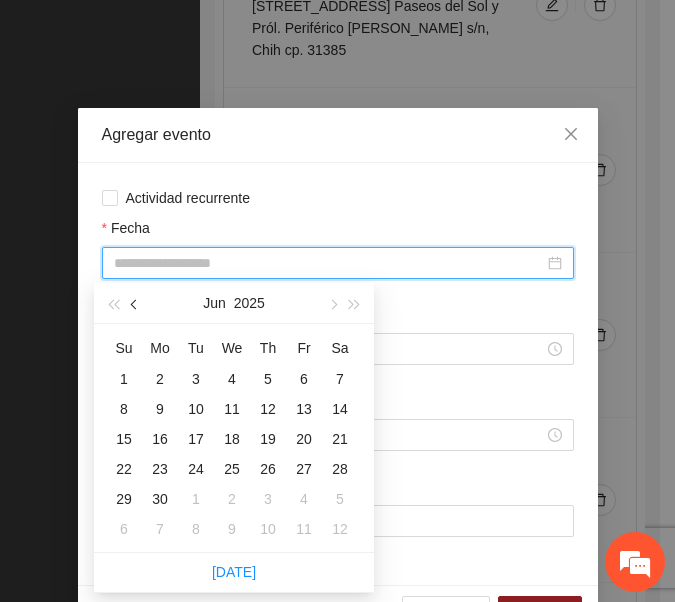 click at bounding box center [135, 303] 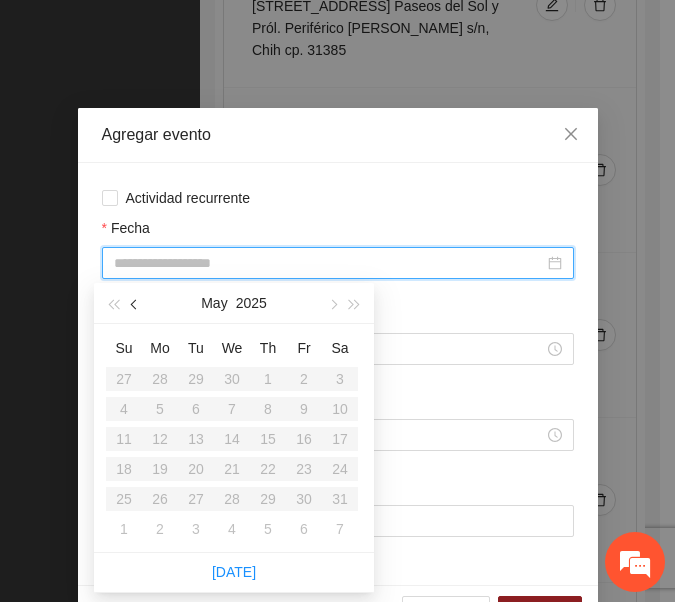 click at bounding box center [135, 303] 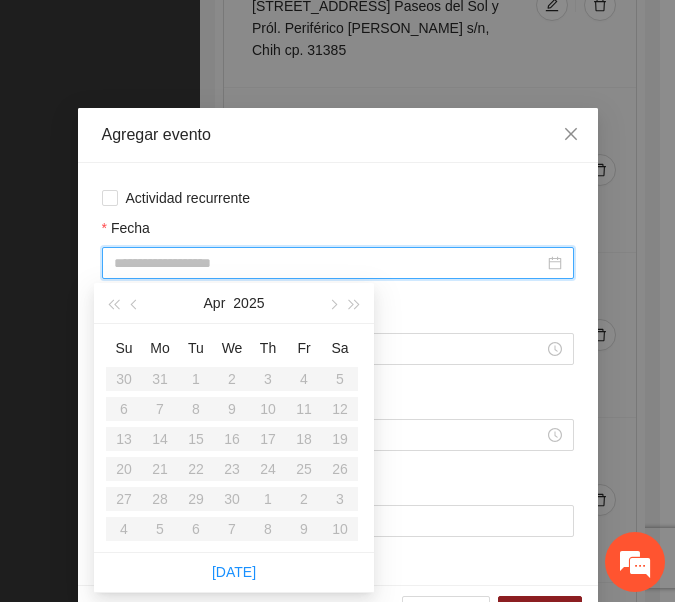 click on "Su Mo Tu We Th Fr Sa 30 31 1 2 3 4 5 6 7 8 9 10 11 12 13 14 15 16 17 18 19 20 21 22 23 24 25 26 27 28 29 30 1 2 3 4 5 6 7 8 9 10" at bounding box center (232, 438) 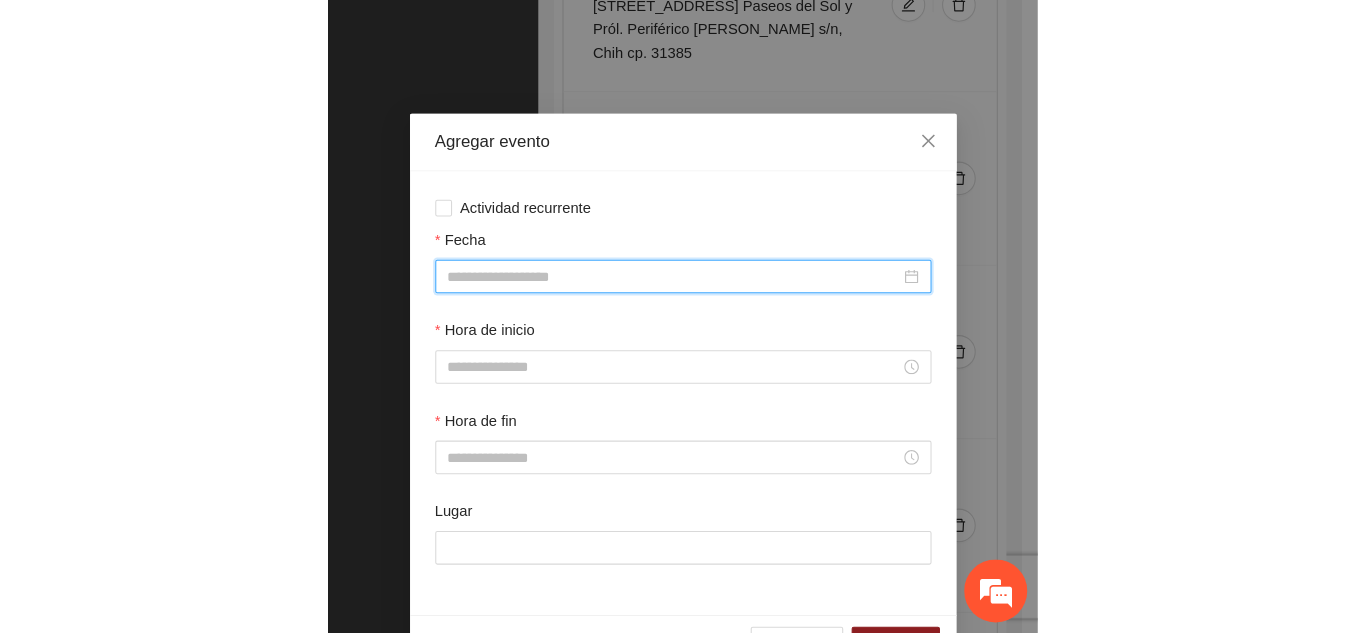 scroll, scrollTop: 15204, scrollLeft: 0, axis: vertical 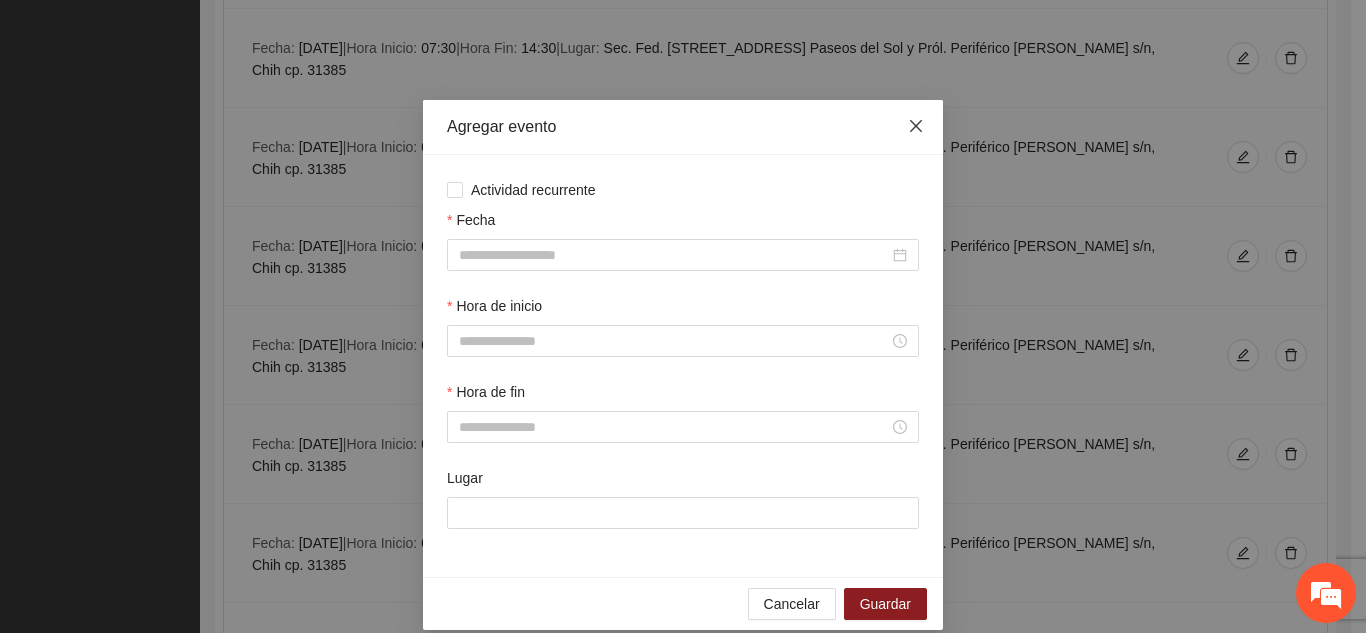 click 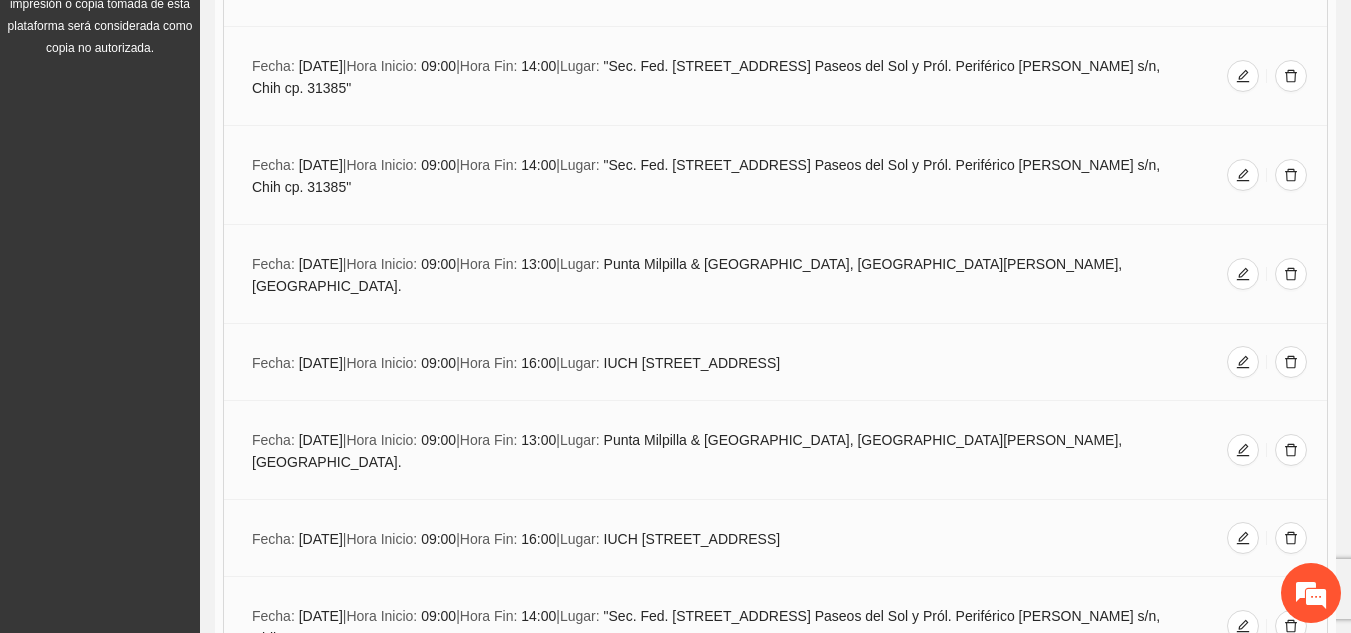 scroll, scrollTop: 0, scrollLeft: 0, axis: both 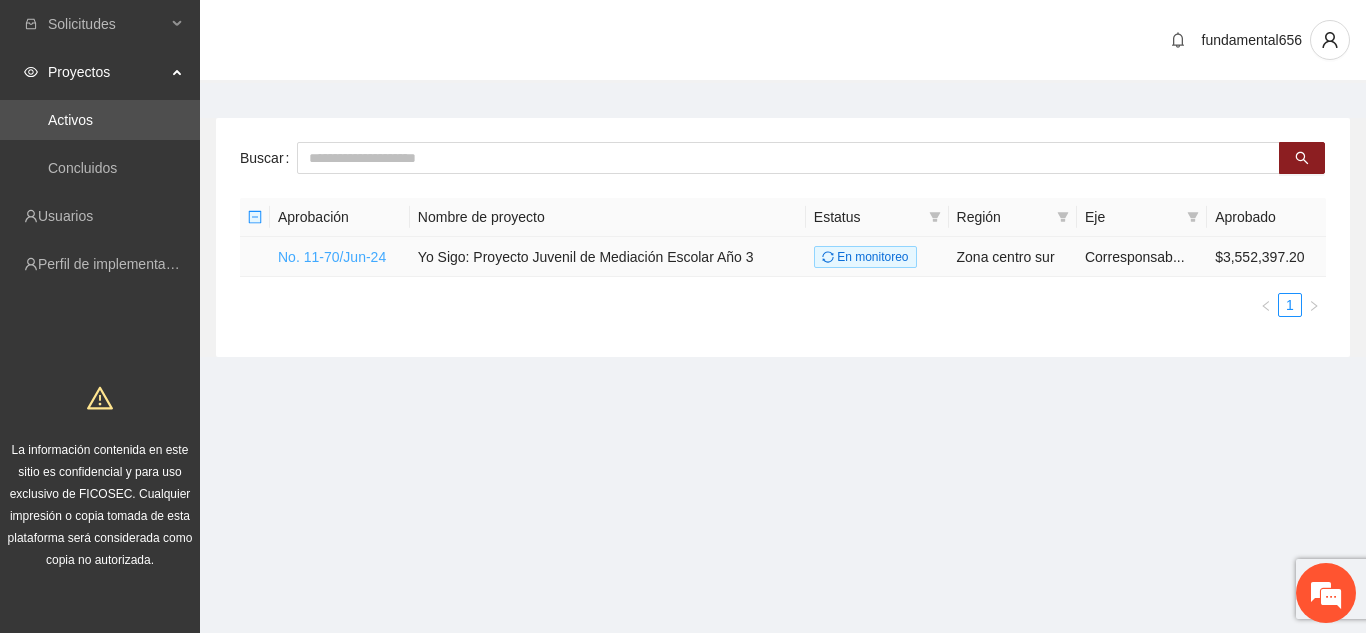 click on "No. 11-70/Jun-24" at bounding box center [332, 257] 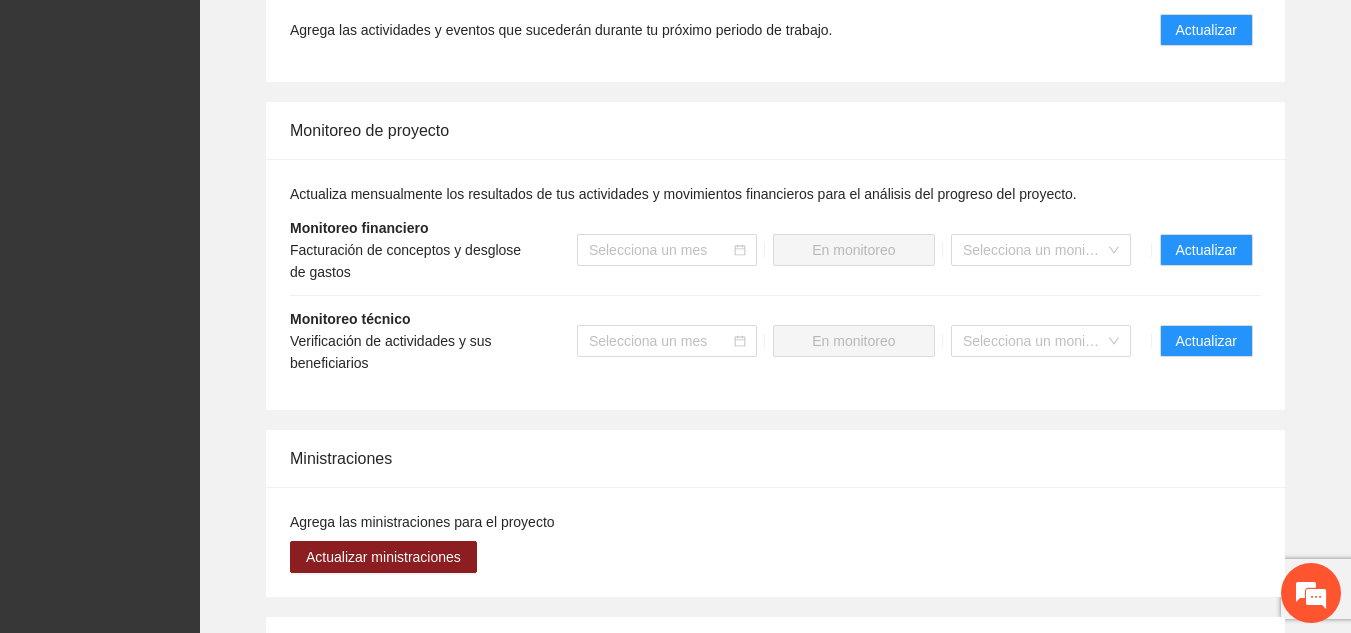 scroll, scrollTop: 1826, scrollLeft: 0, axis: vertical 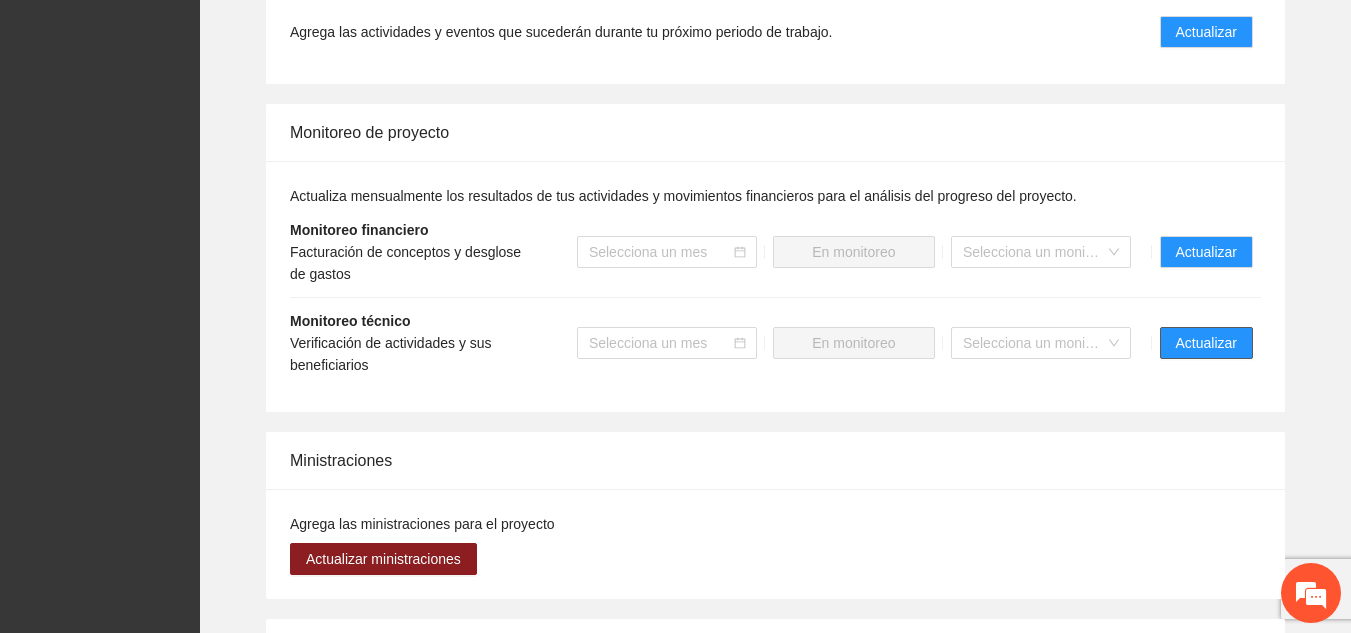 click on "Actualizar" at bounding box center [1206, 343] 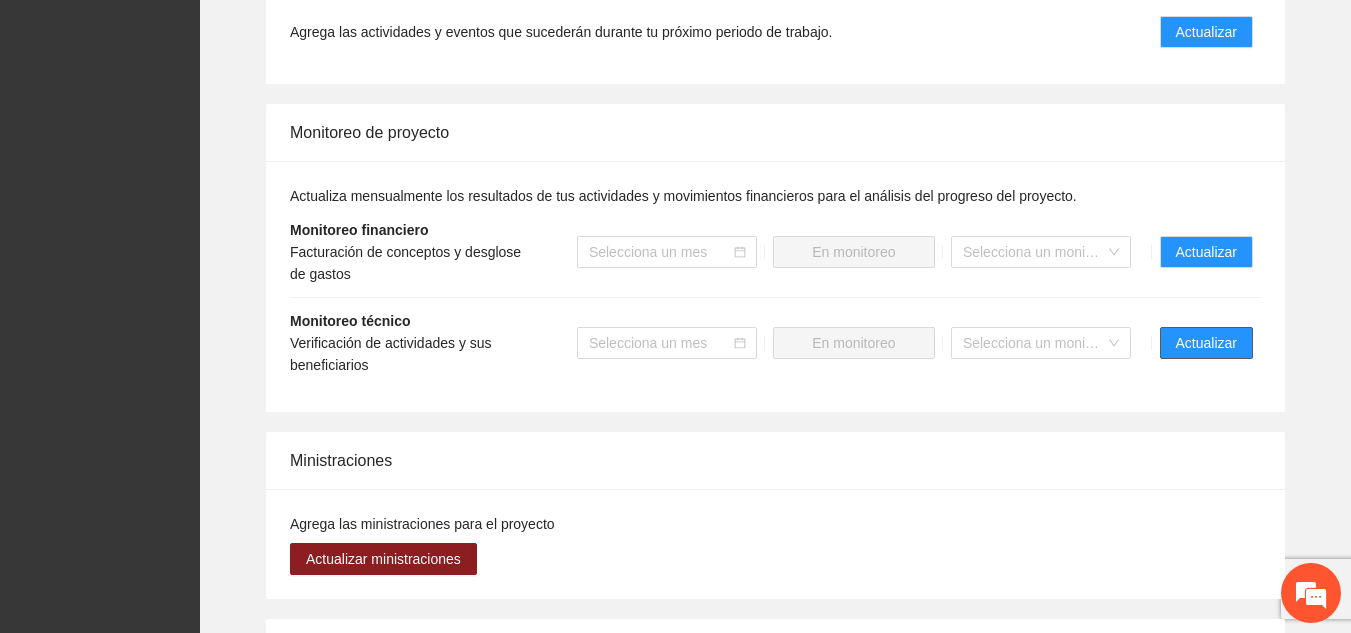 scroll, scrollTop: 0, scrollLeft: 0, axis: both 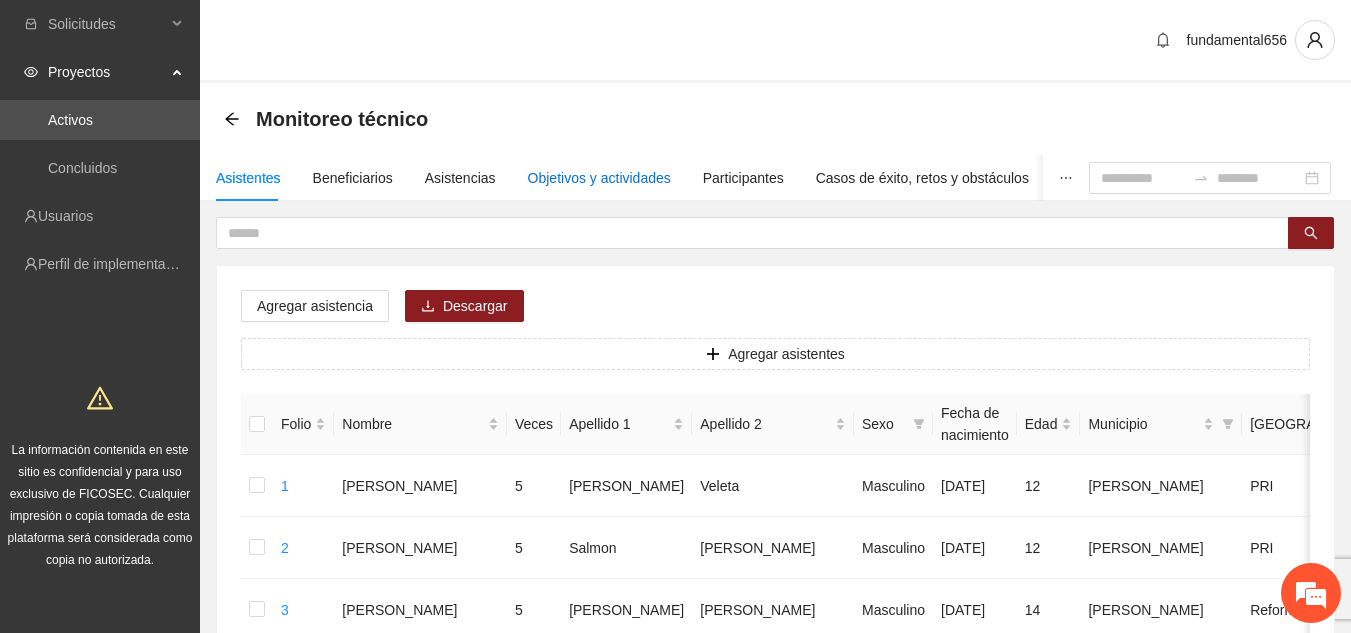 click on "Objetivos y actividades" at bounding box center (599, 178) 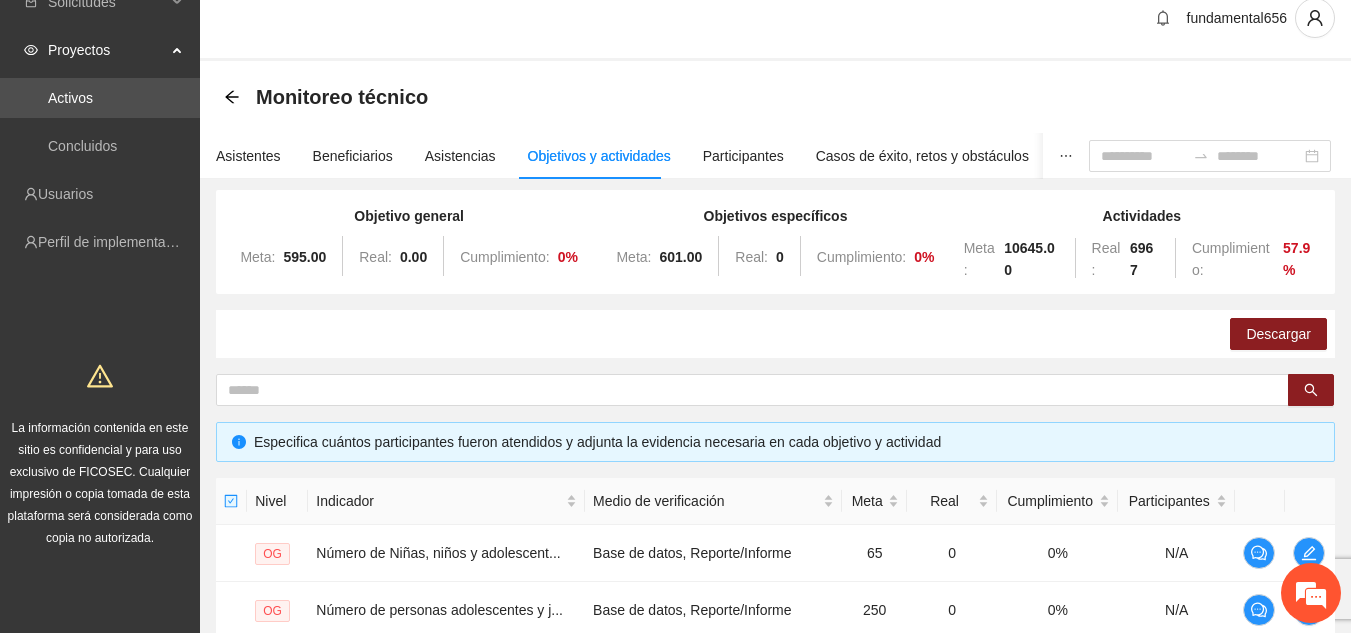 scroll, scrollTop: 0, scrollLeft: 0, axis: both 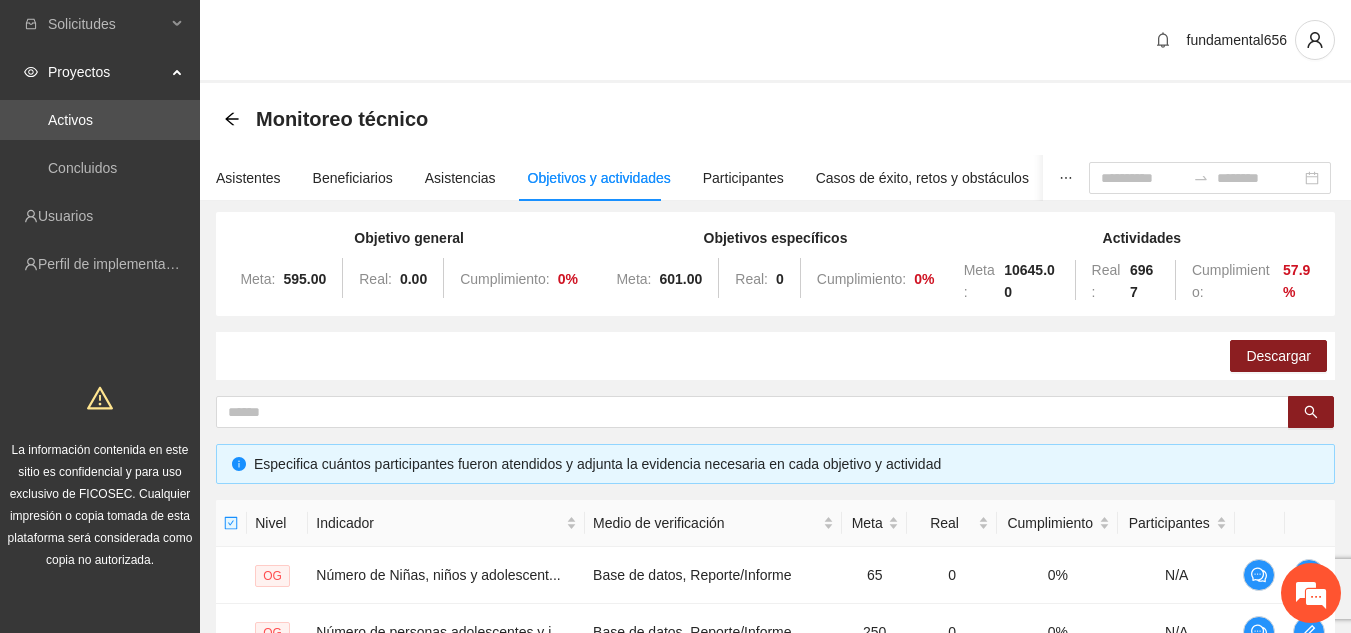 click on "Objetivos y actividades" at bounding box center (599, 178) 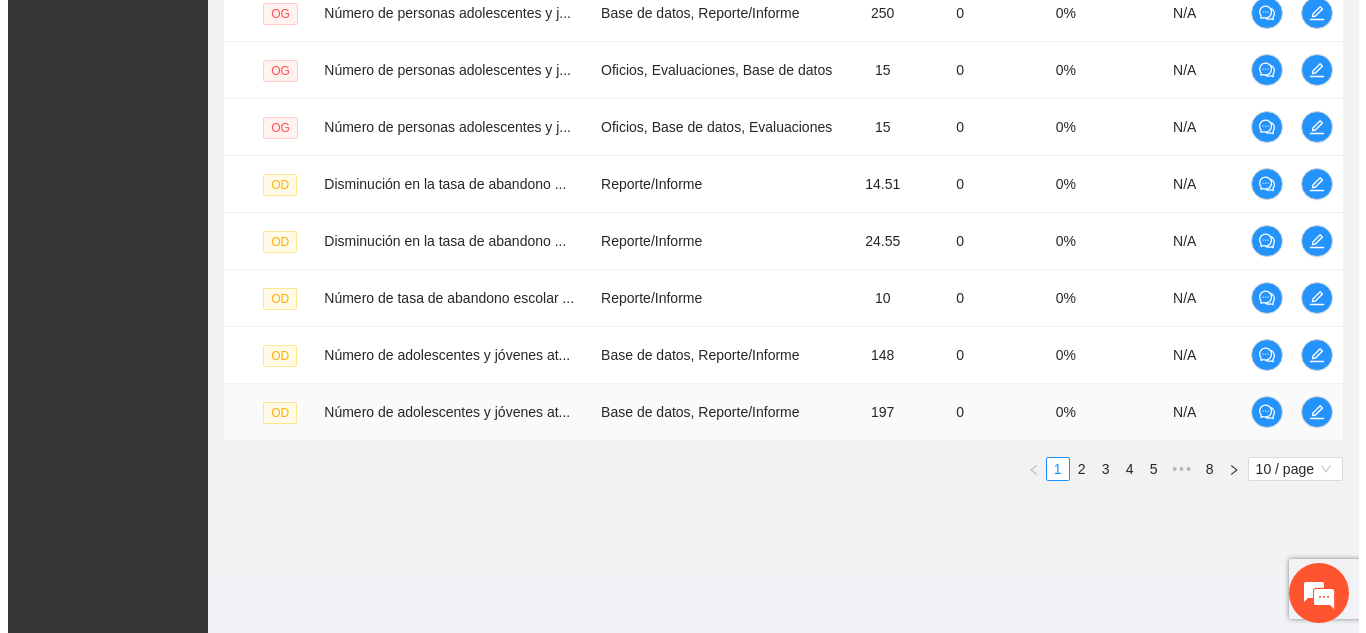 scroll, scrollTop: 538, scrollLeft: 0, axis: vertical 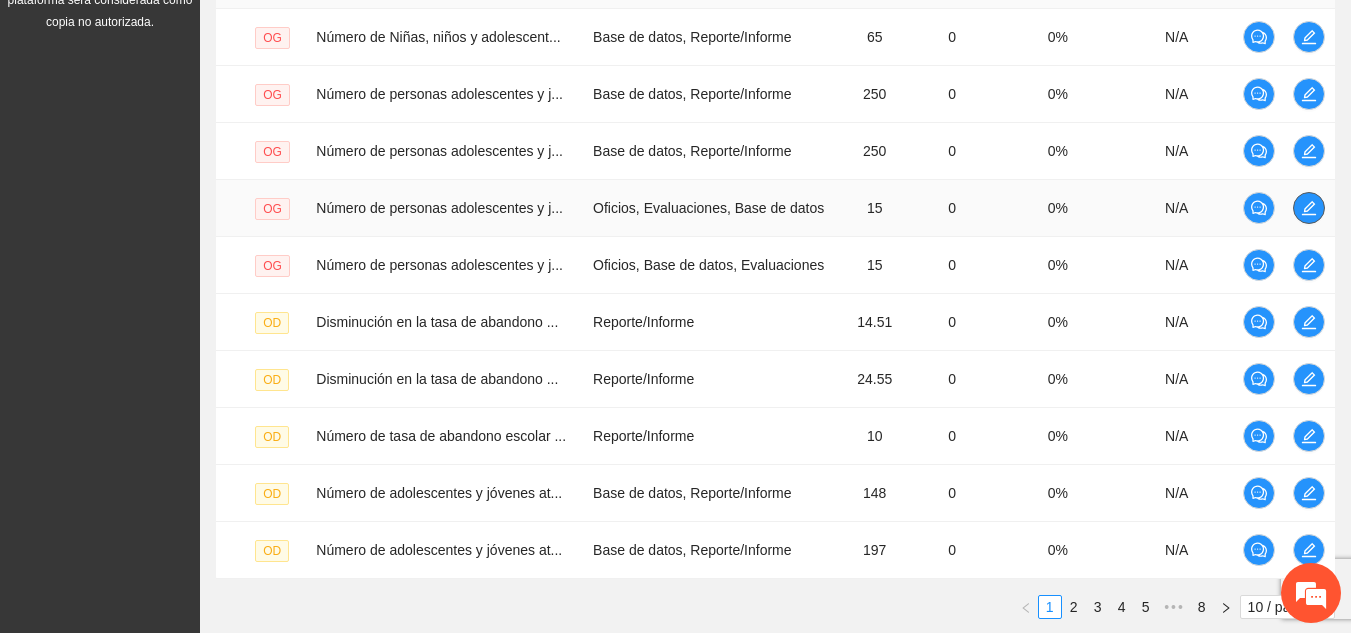 click at bounding box center (1309, 208) 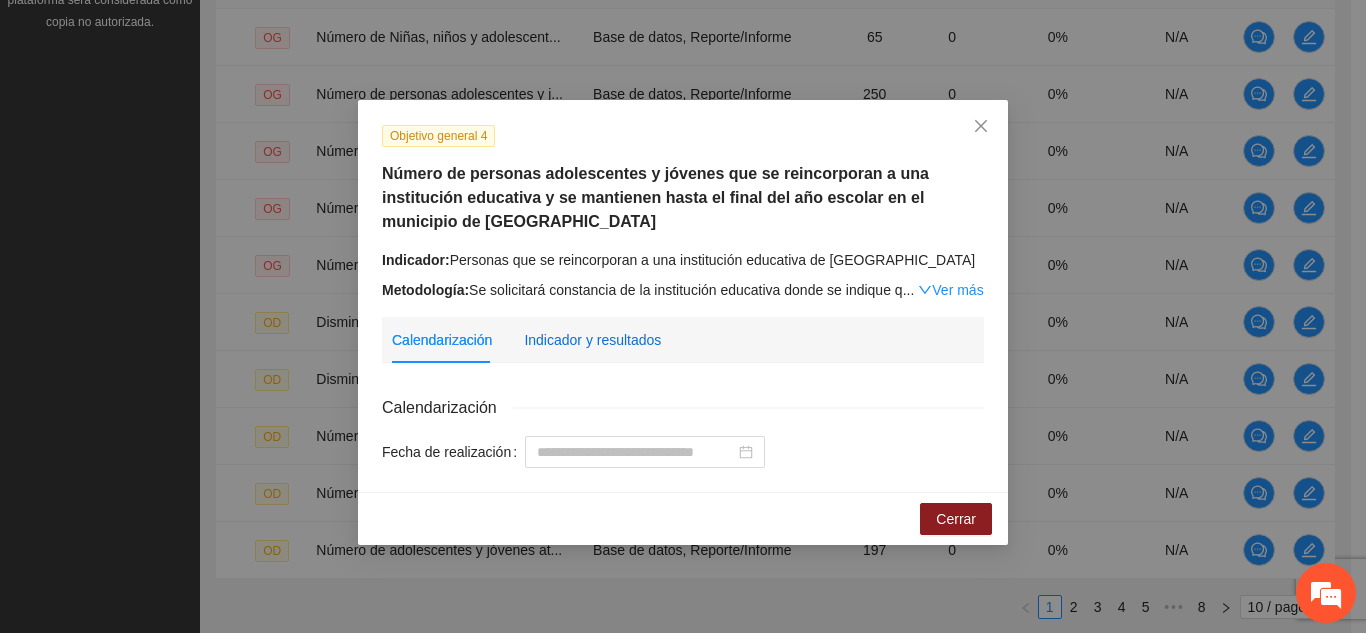 click on "Indicador y resultados" at bounding box center (592, 340) 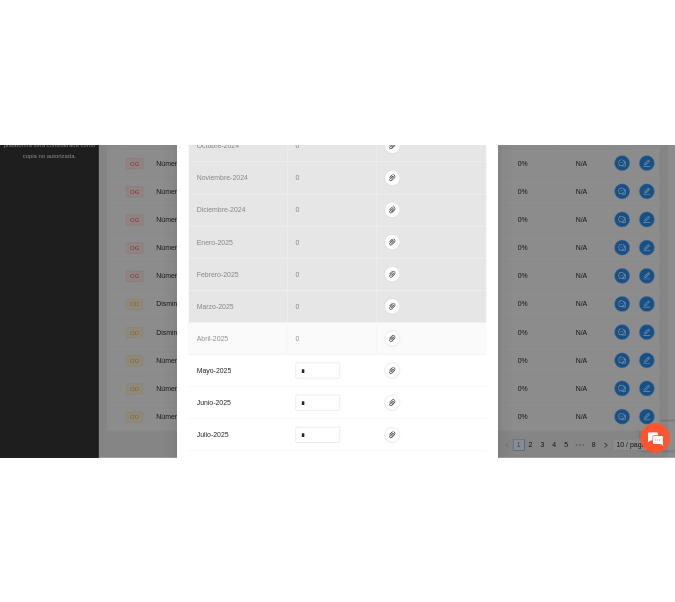 scroll, scrollTop: 738, scrollLeft: 0, axis: vertical 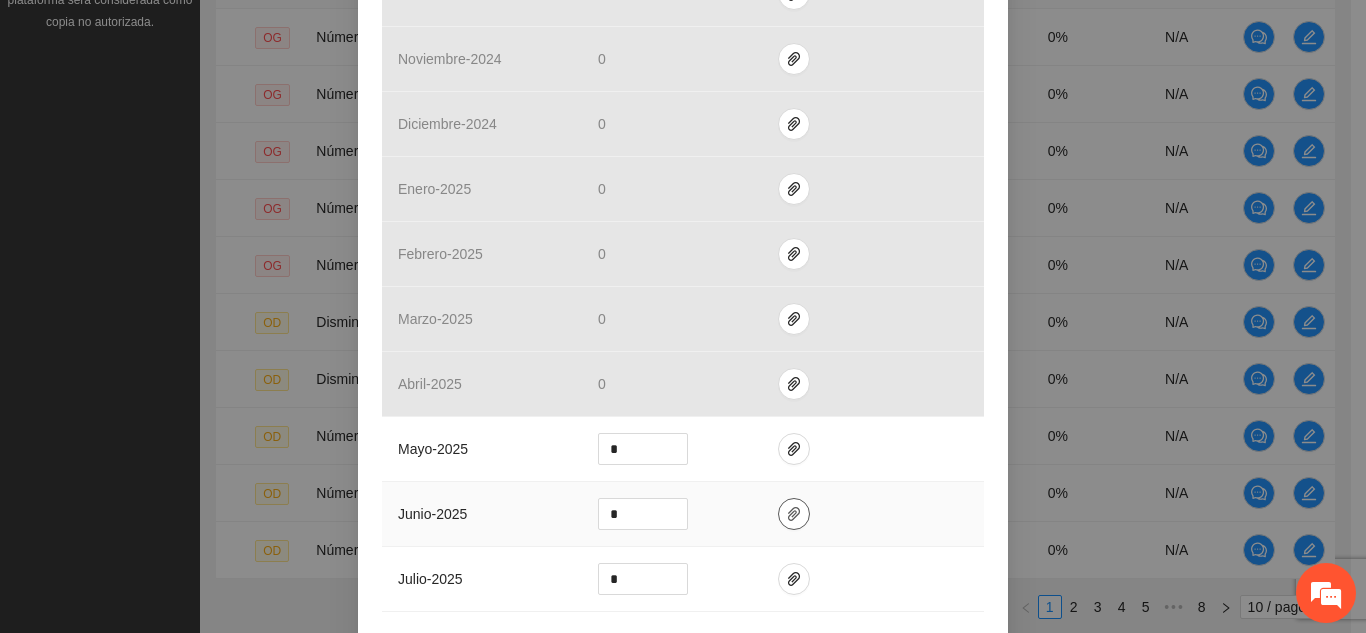 click 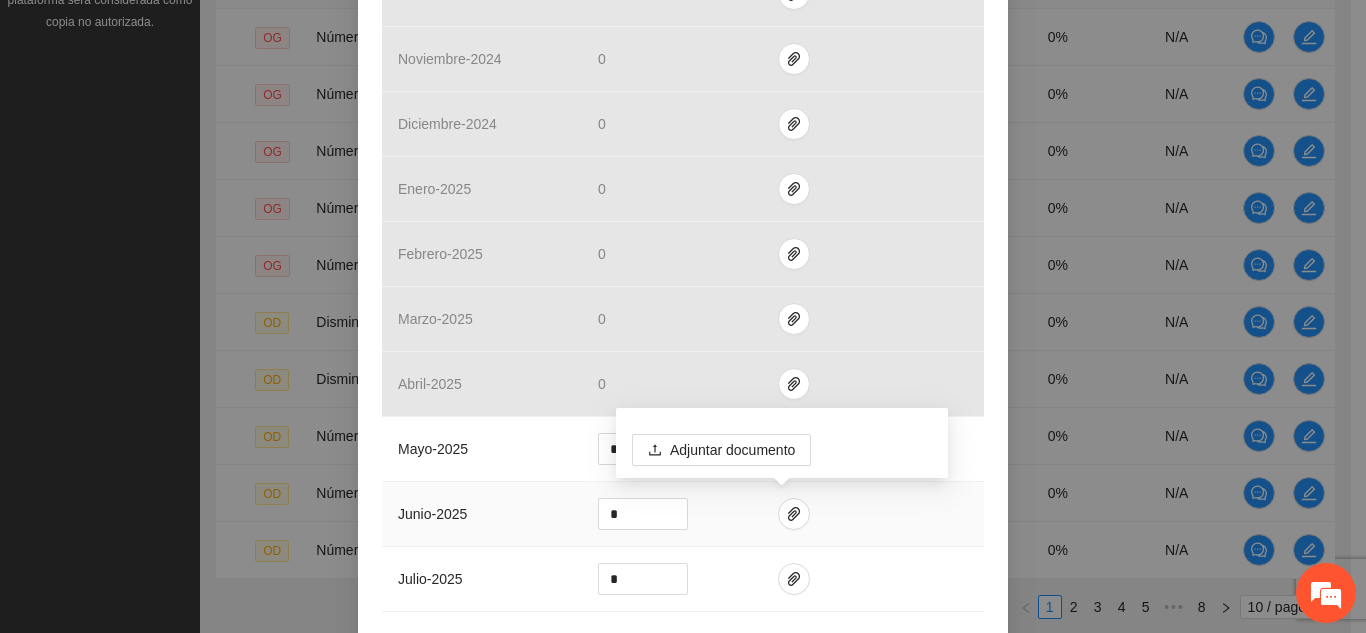 click at bounding box center [873, 514] 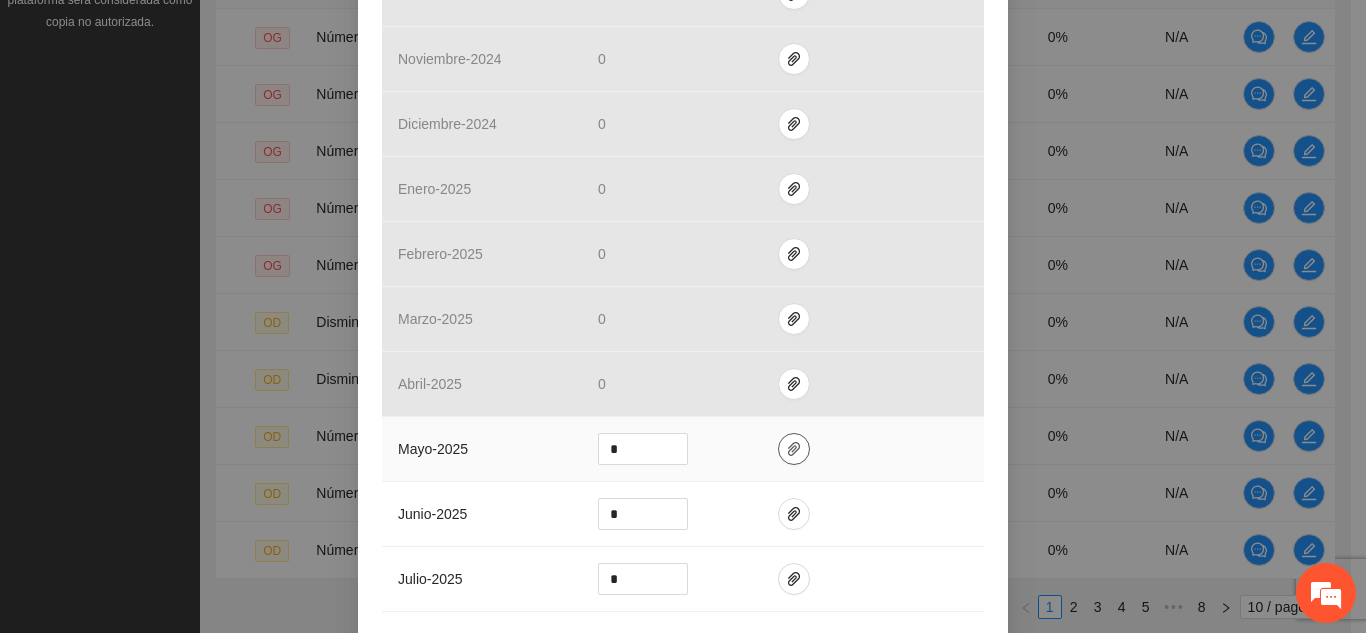 click 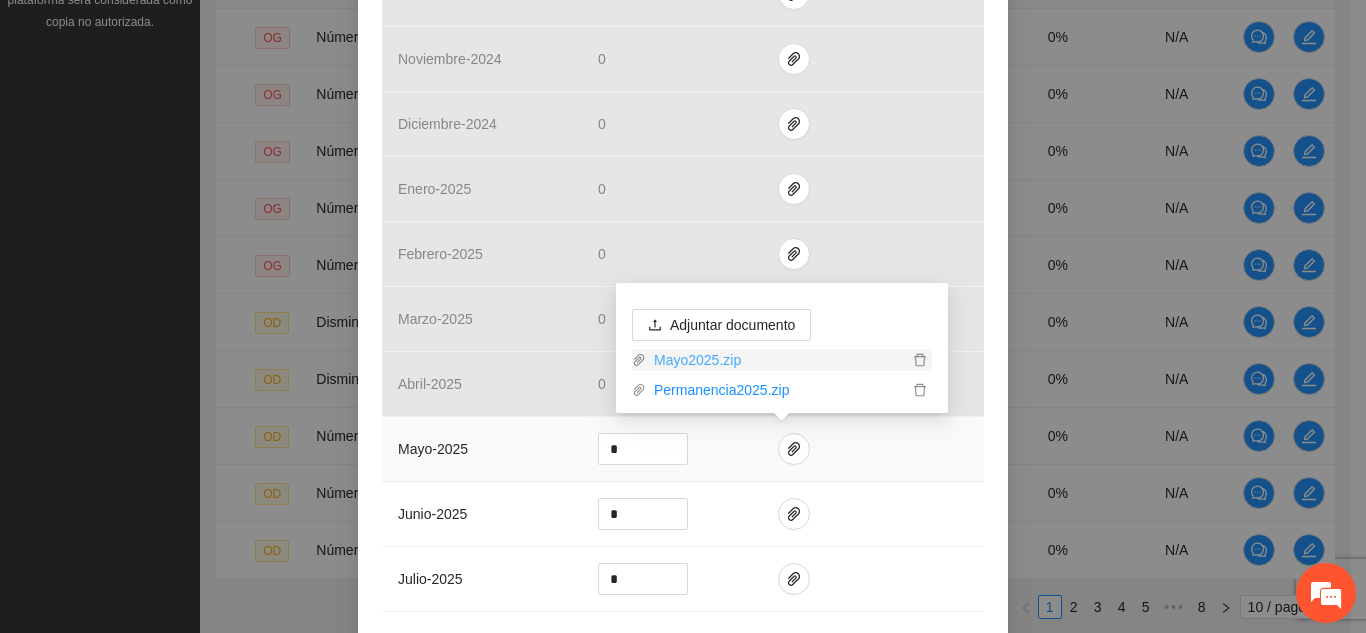 click on "Mayo2025.zip" at bounding box center [777, 360] 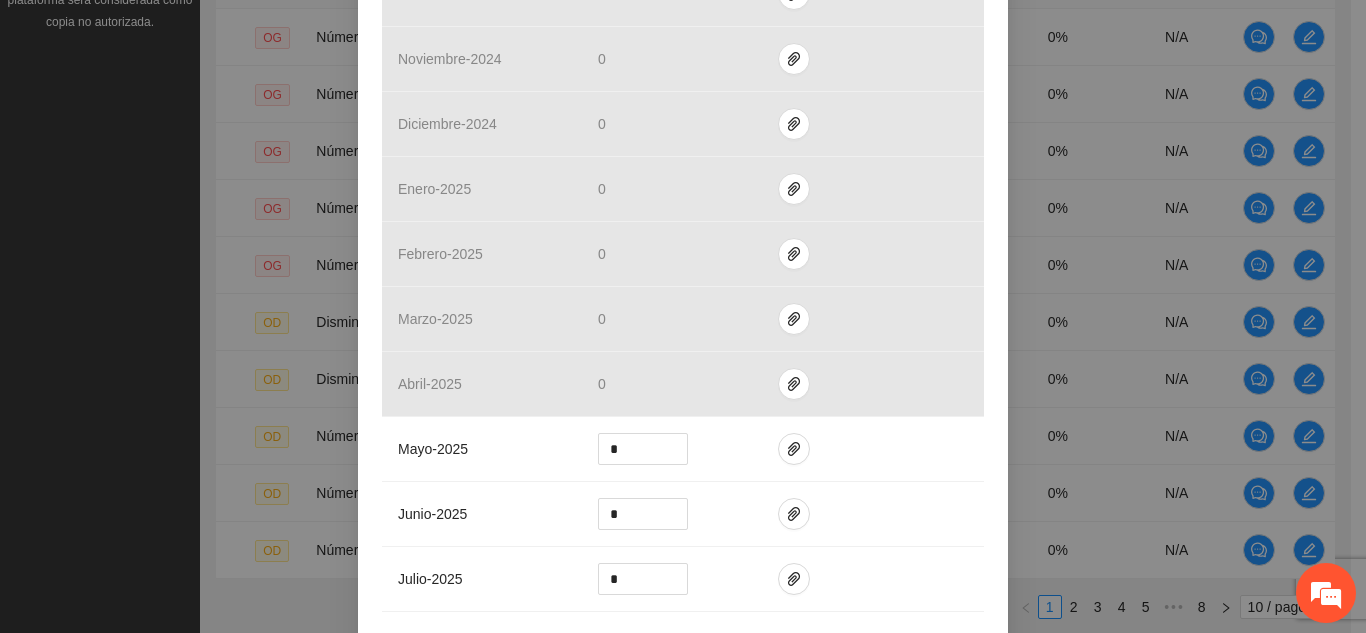 click on "Objetivo general 4 Número de personas adolescentes y jóvenes que se reincorporan a una institución educativa y se mantienen hasta el final del año escolar en el municipio de [GEOGRAPHIC_DATA]  Indicador:  Personas que se reincorporan a una institución educativa de Chihuahua  Metodología:  Se solicitará constancia de la institución educativa donde se indique q ...  Ver más Calendarización Indicador y resultados Calendarización Fecha de realización Resultados Meta:  15 Reales:  0 Cumplimiento:  0 % Medios de verificación Mes Avances del mes Medios de verificación agosto  -  2024 0 septiembre  -  2024 0 octubre  -  2024 0 noviembre  -  2024 0 diciembre  -  2024 0 enero  -  2025 0 febrero  -  2025 0 marzo  -  2025 0 abril  -  2025 0 mayo  -  2025 * junio  -  2025 * julio  -  2025 * Productos 15 adolescentes y jóvenes que se reincorporan al sistema escolarizado Cancelar Guardar" at bounding box center [683, 316] 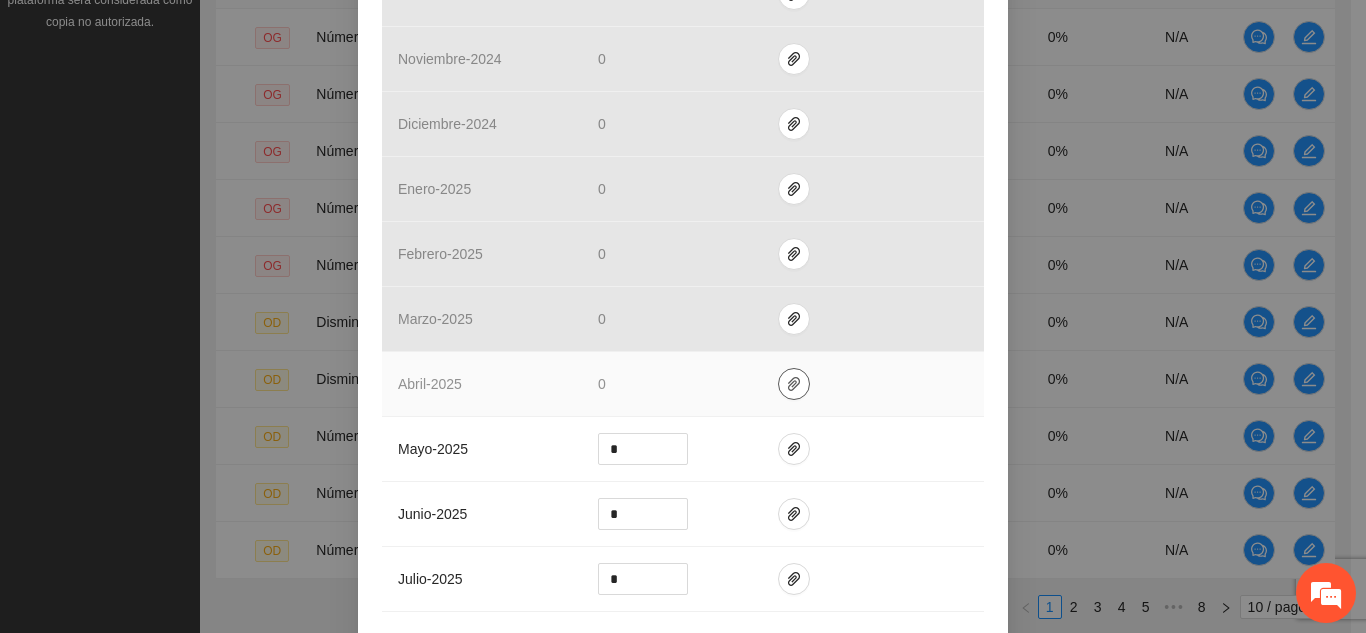 click at bounding box center [794, 384] 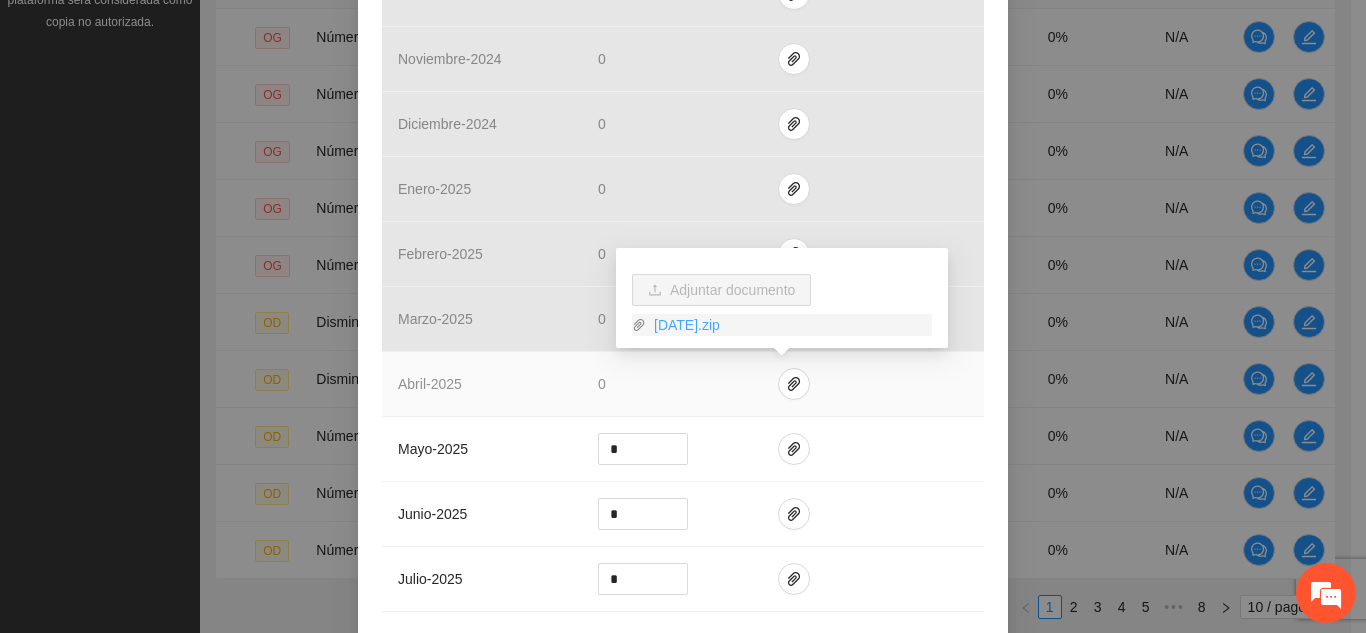 click on "[DATE].zip" at bounding box center (789, 325) 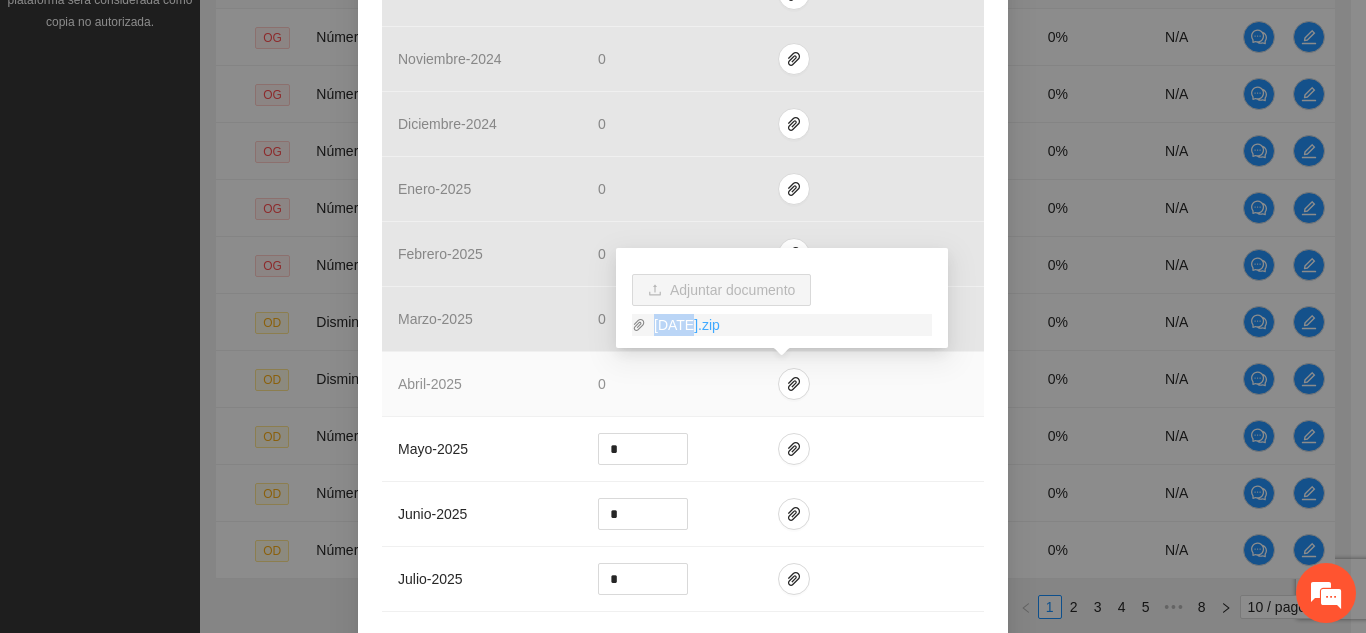 click on "[DATE].zip" at bounding box center [789, 325] 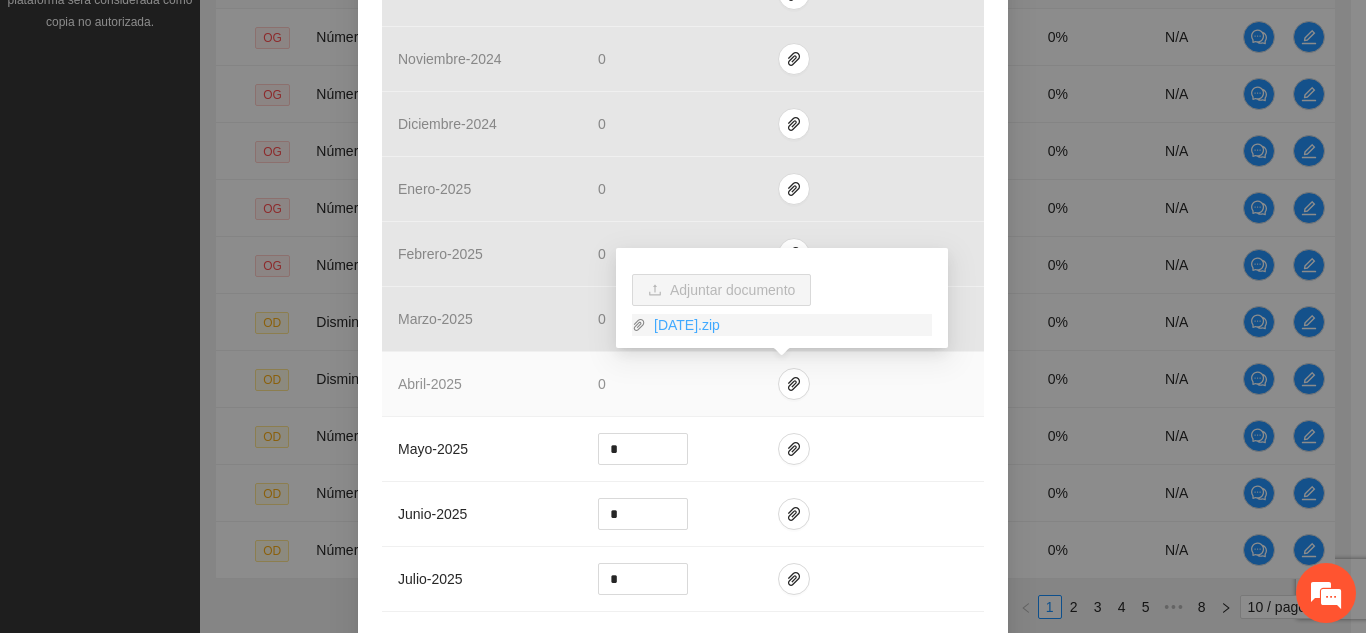 click on "[DATE].zip" at bounding box center (789, 325) 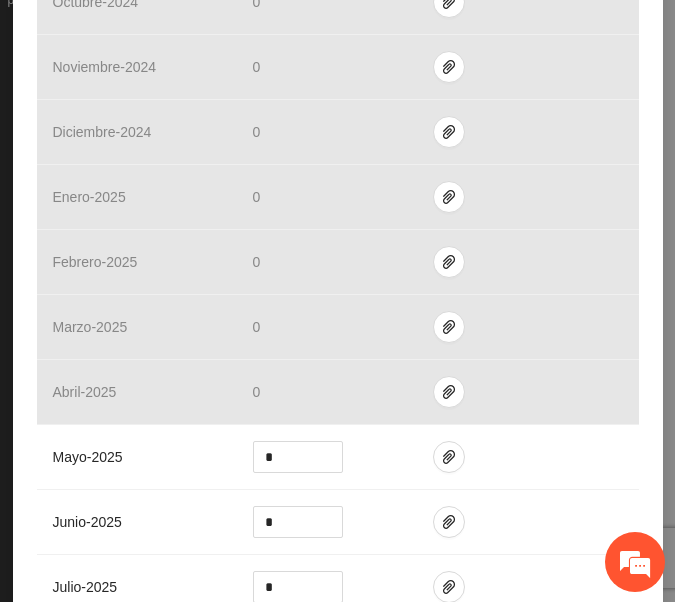 click on "Objetivo general 4 Número de personas adolescentes y jóvenes que se reincorporan a una institución educativa y se mantienen hasta el final del año escolar en el municipio de [GEOGRAPHIC_DATA]  Indicador:  Personas que se reincorporan a una institución educativa de Chihuahua  Metodología:  Se solicitará constancia de la institución educativa donde se indique q ...  Ver más Calendarización Indicador y resultados Calendarización Fecha de realización Resultados Meta:  15 Reales:  0 Cumplimiento:  0 % Medios de verificación Mes Avances del mes Medios de verificación agosto  -  2024 0 septiembre  -  2024 0 octubre  -  2024 0 noviembre  -  2024 0 diciembre  -  2024 0 enero  -  2025 0 febrero  -  2025 0 marzo  -  2025 0 abril  -  2025 0 mayo  -  2025 * junio  -  2025 * julio  -  2025 * Productos 15 adolescentes y jóvenes que se reincorporan al sistema escolarizado" at bounding box center (338, 53) 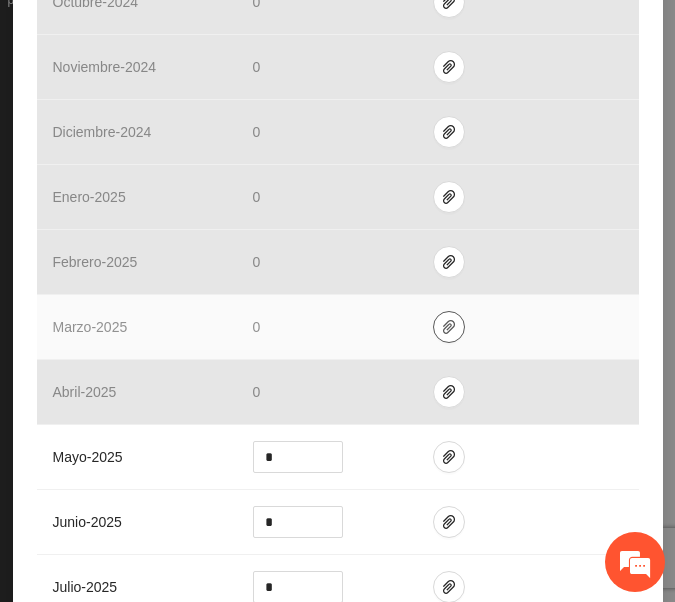 click 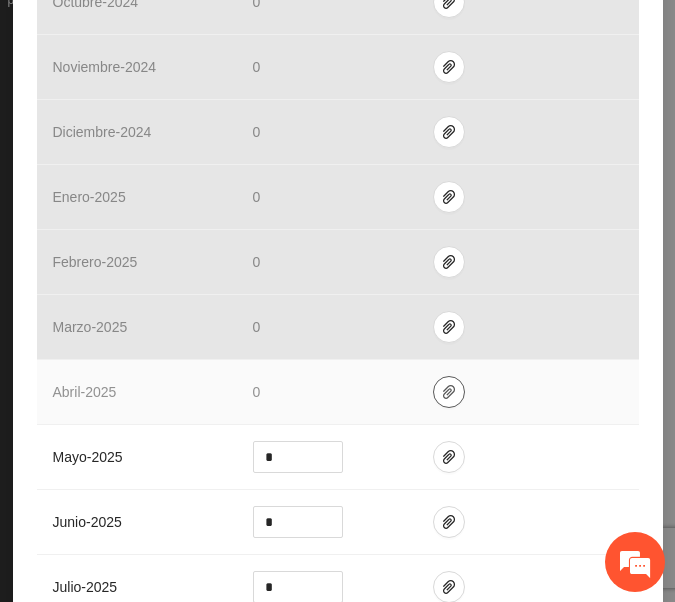 click 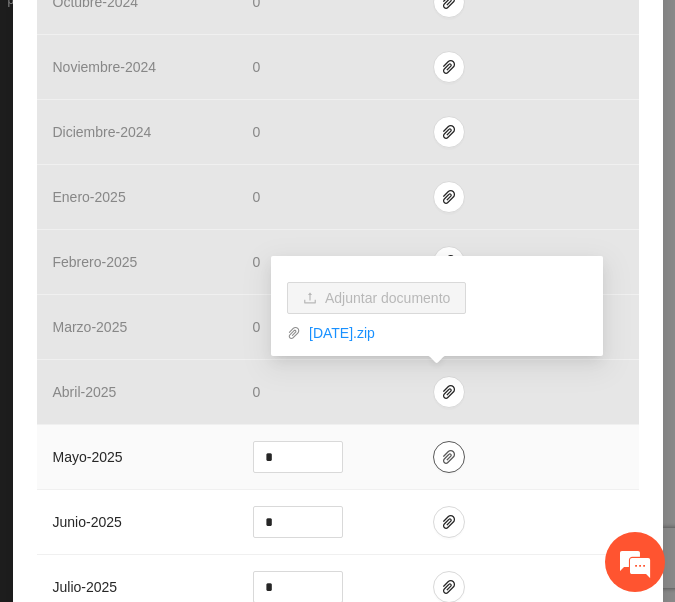 click at bounding box center (449, 457) 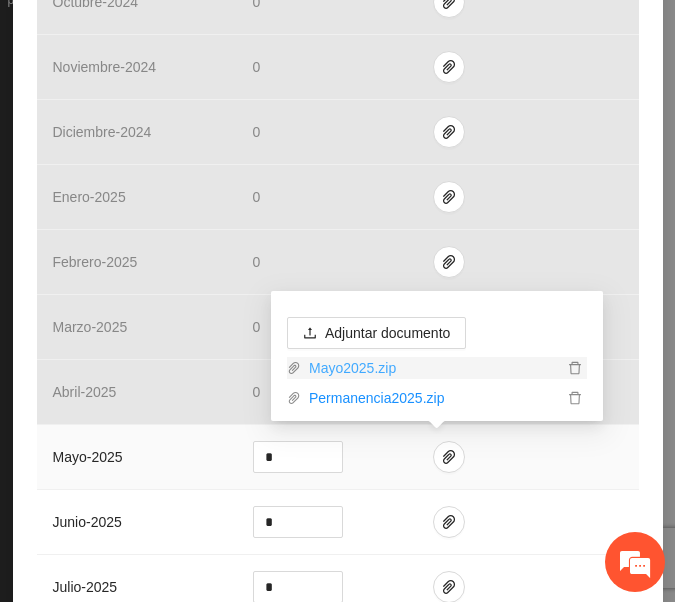 click on "Mayo2025.zip" at bounding box center (432, 368) 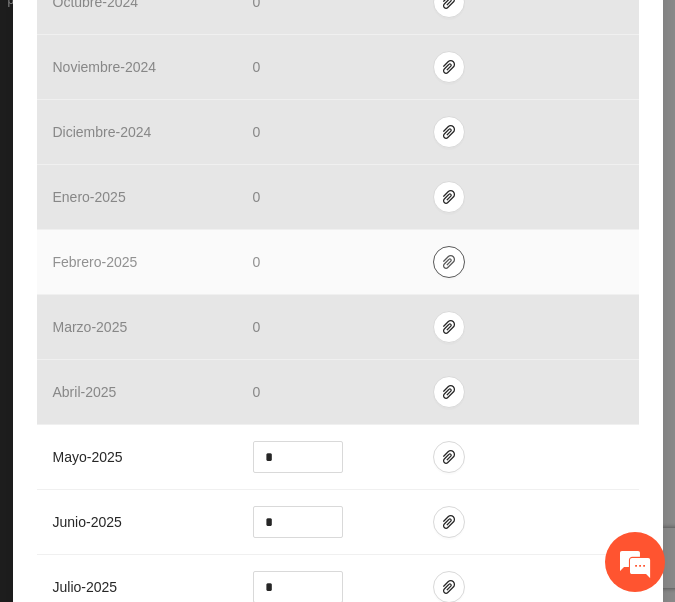 click 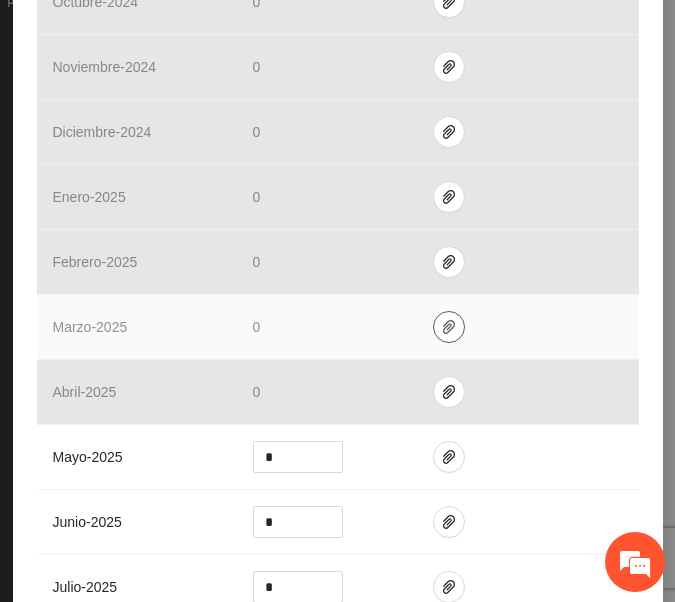 click at bounding box center [449, 327] 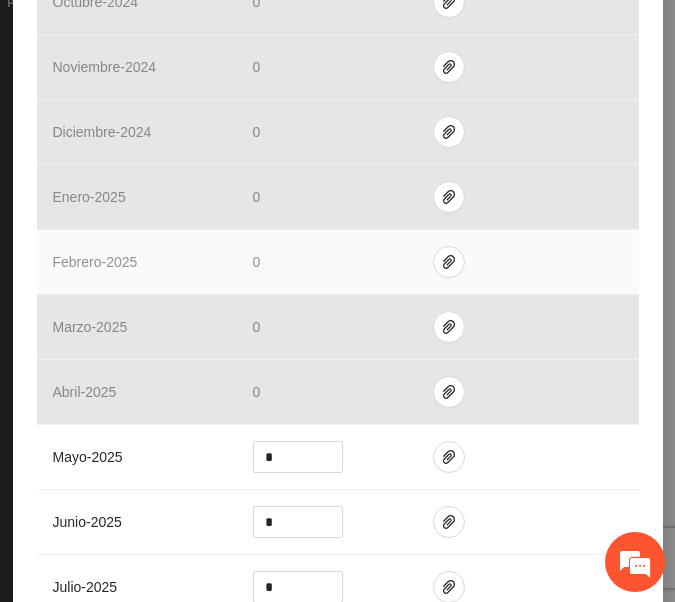 click on "febrero  -  2025" at bounding box center (137, 262) 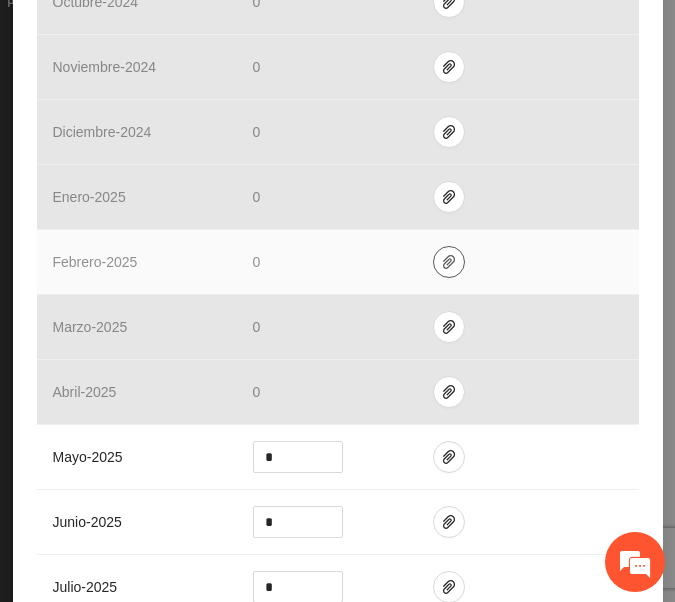 click 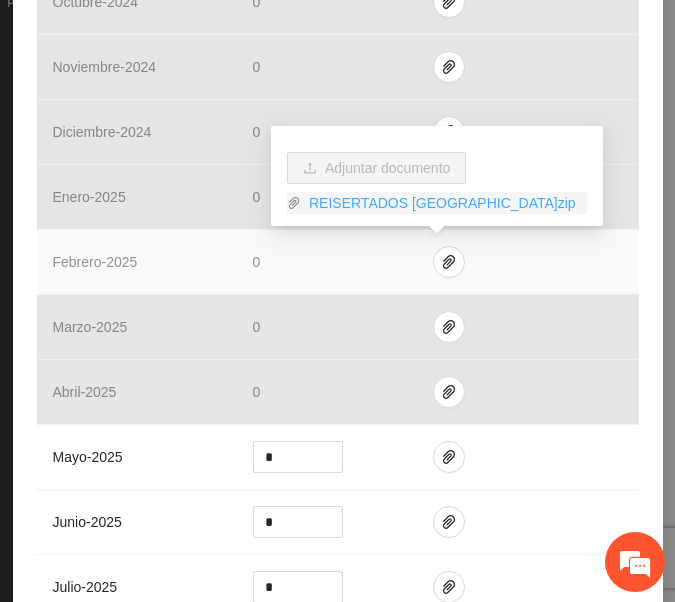 click on "REISERTADOS [GEOGRAPHIC_DATA]zip" at bounding box center [444, 203] 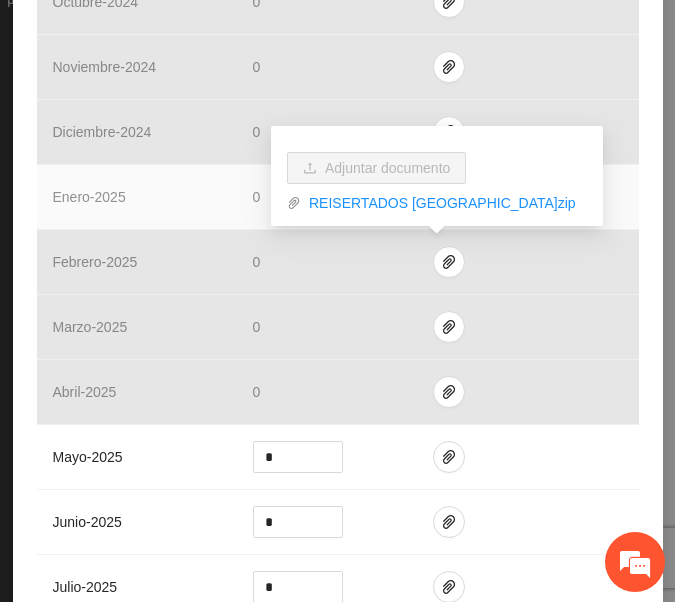click on "enero  -  2025" at bounding box center [137, 197] 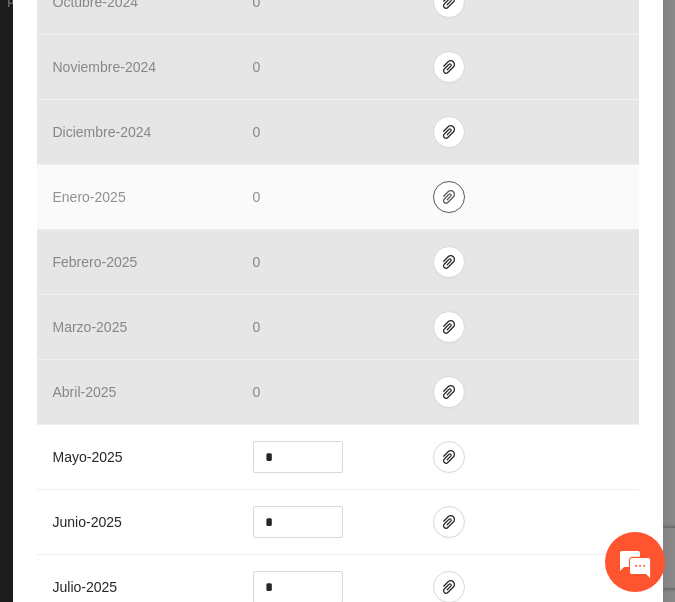 click 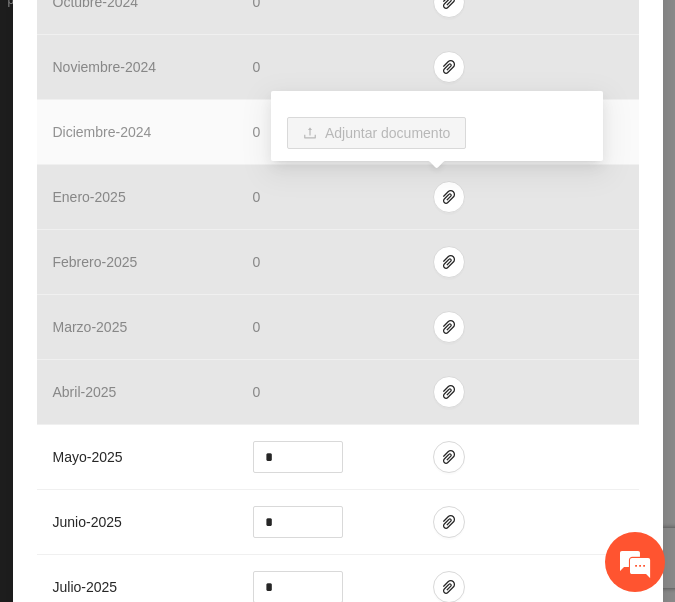 click on "0" at bounding box center [257, 132] 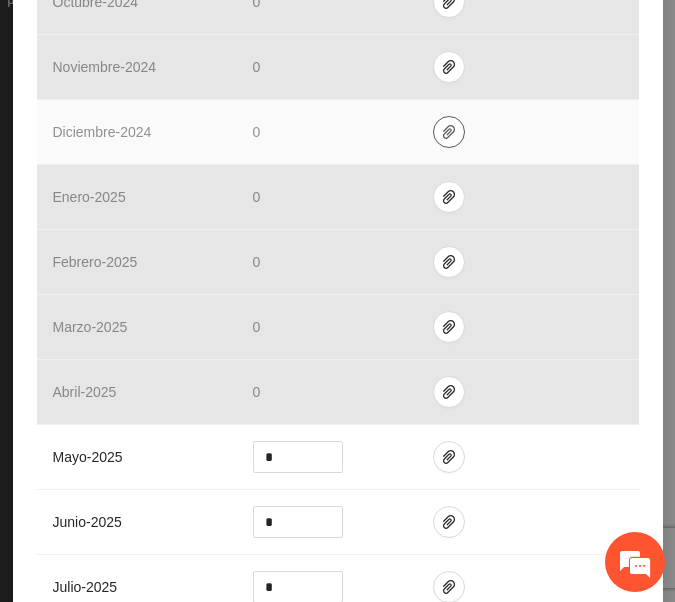 click 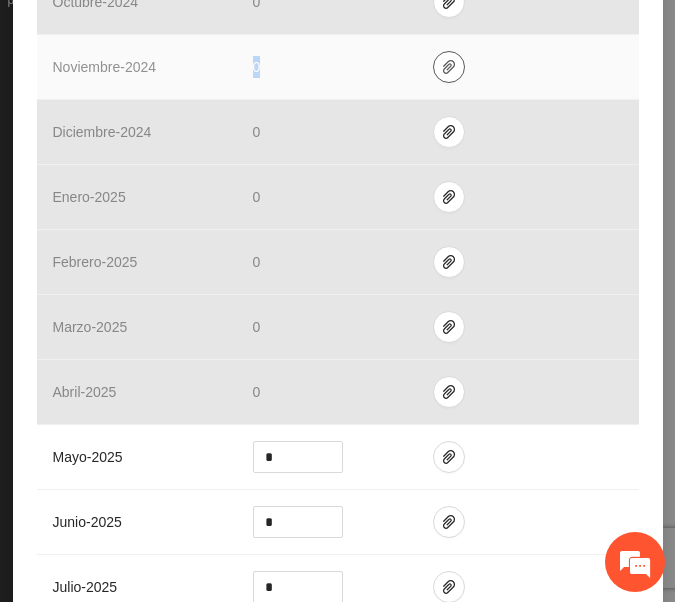 drag, startPoint x: 231, startPoint y: 92, endPoint x: 424, endPoint y: 70, distance: 194.24983 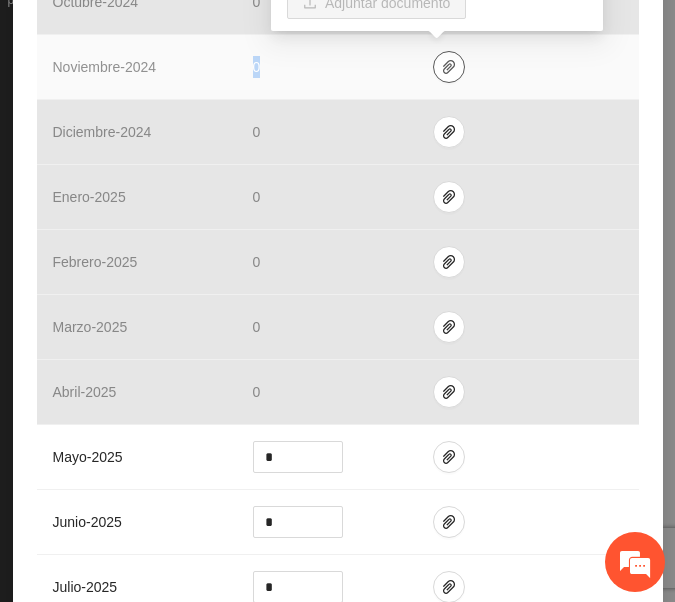 scroll, scrollTop: 535, scrollLeft: 0, axis: vertical 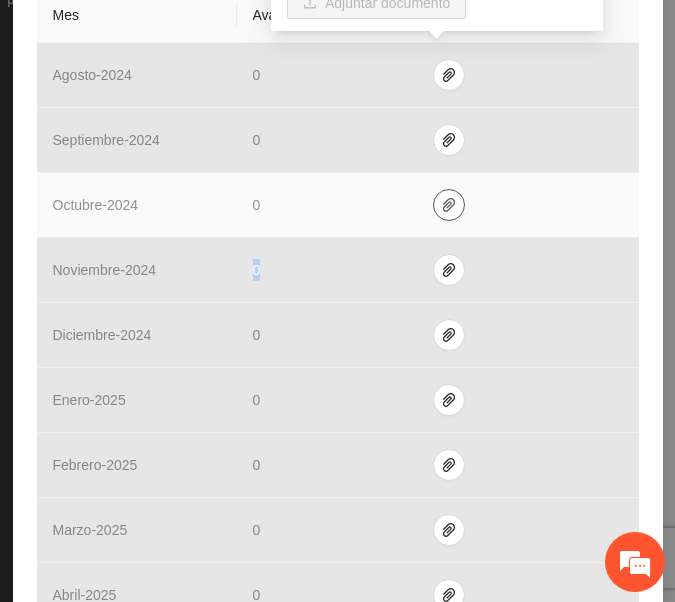click 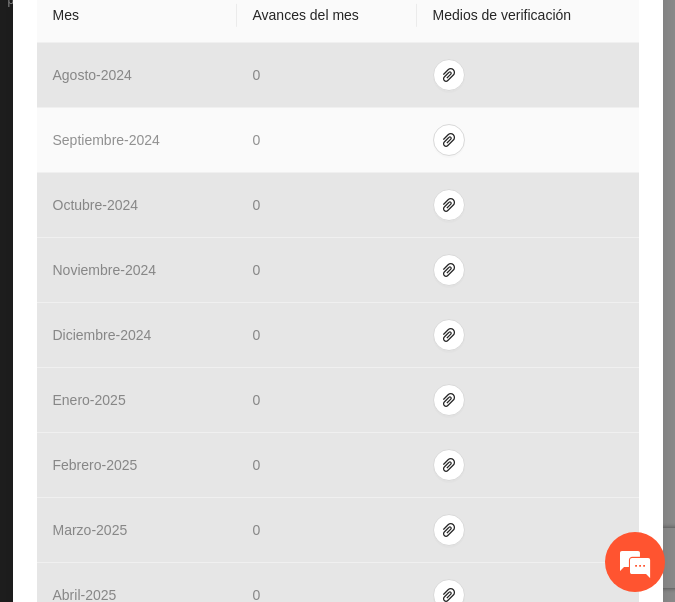 click at bounding box center (528, 140) 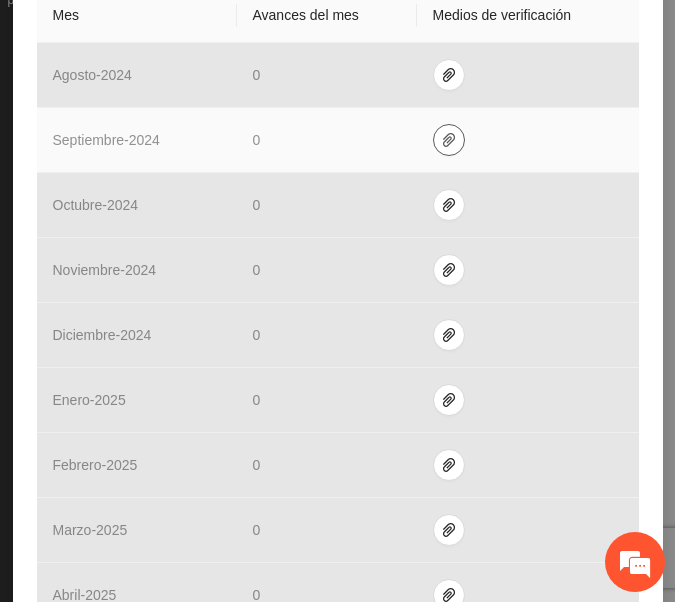 click 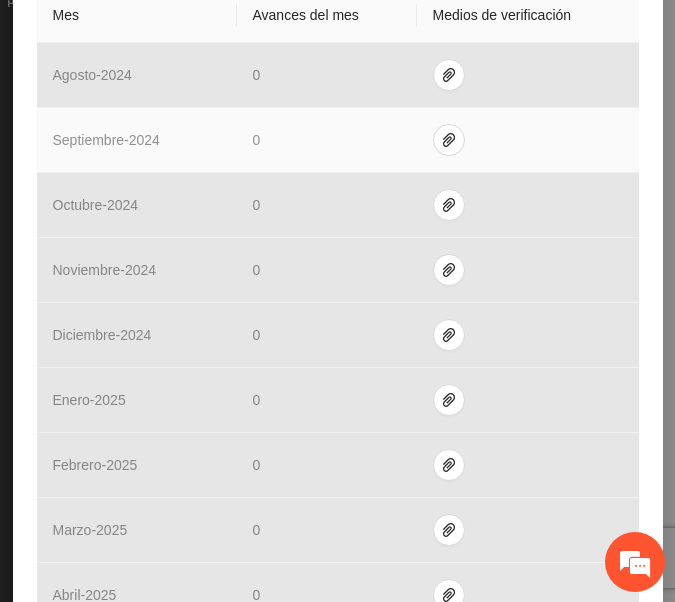click on "0" at bounding box center [327, 140] 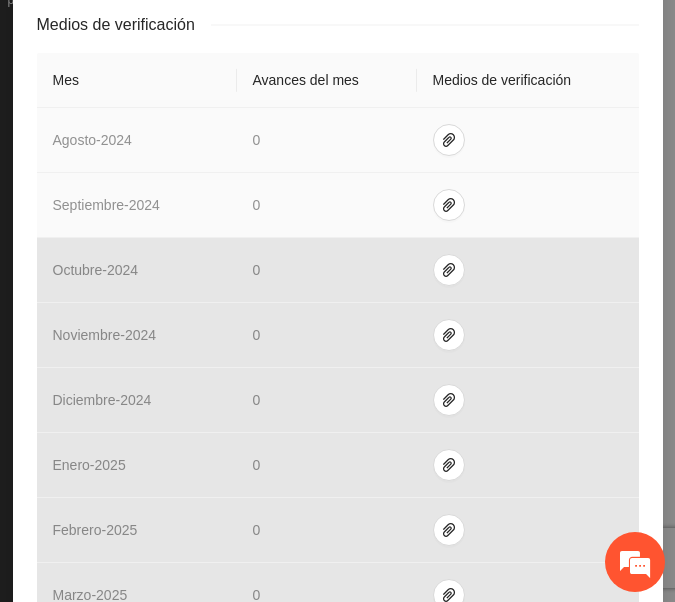 scroll, scrollTop: 469, scrollLeft: 0, axis: vertical 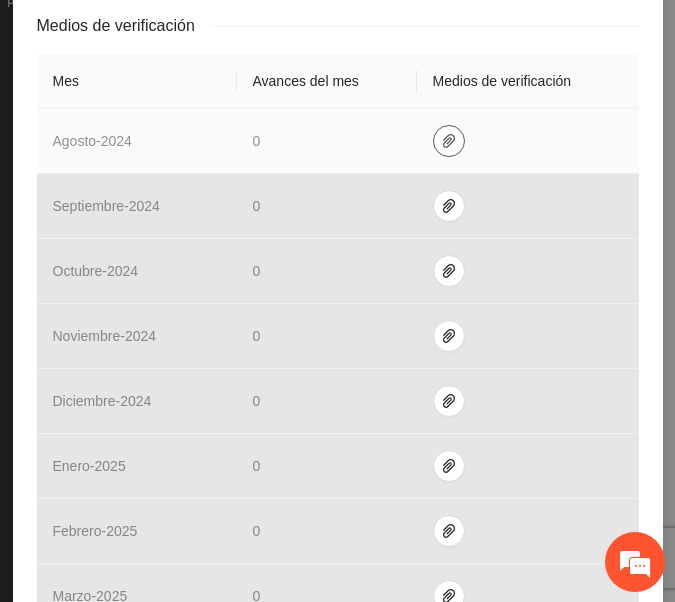 click 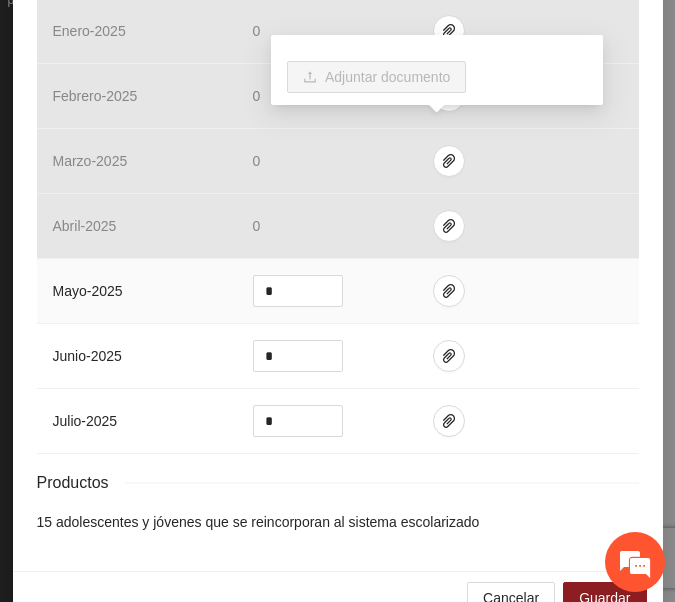 scroll, scrollTop: 914, scrollLeft: 0, axis: vertical 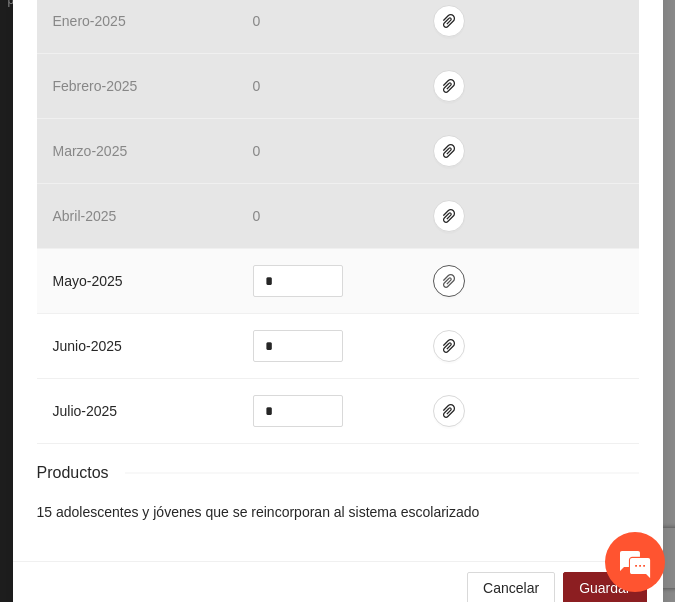 click at bounding box center [449, 281] 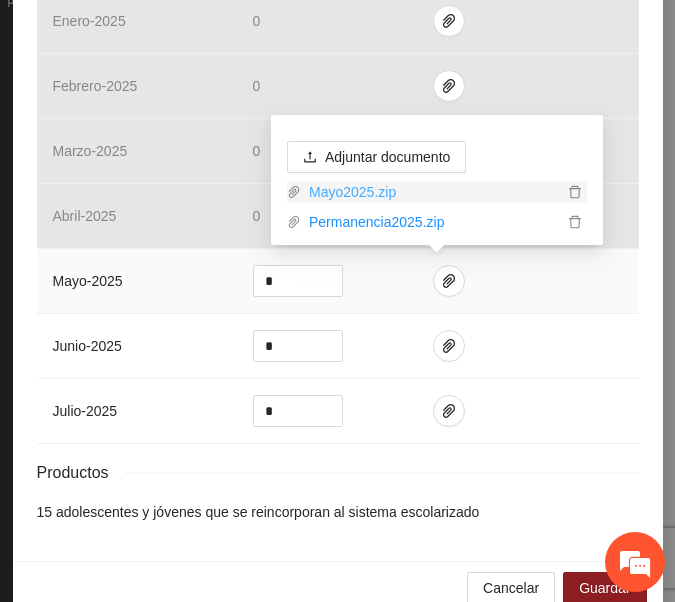click on "Mayo2025.zip" at bounding box center [432, 192] 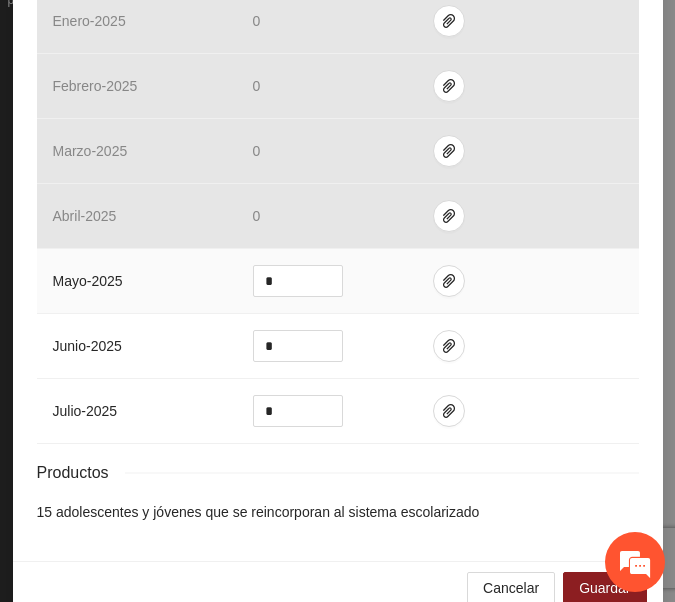 click on "mayo  -  2025" at bounding box center [137, 281] 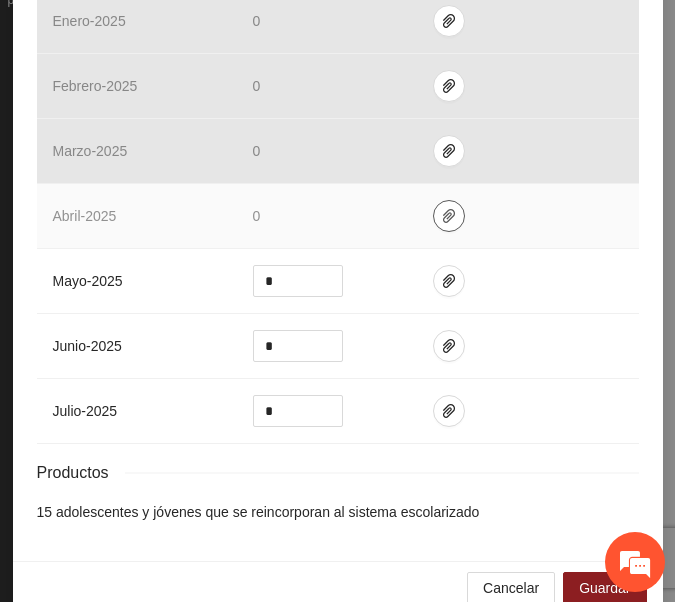 click at bounding box center (449, 216) 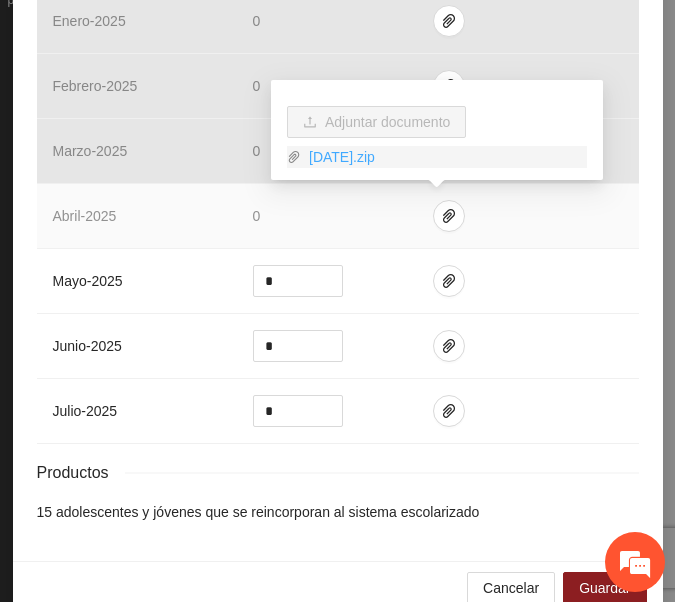 click on "[DATE].zip" at bounding box center (444, 157) 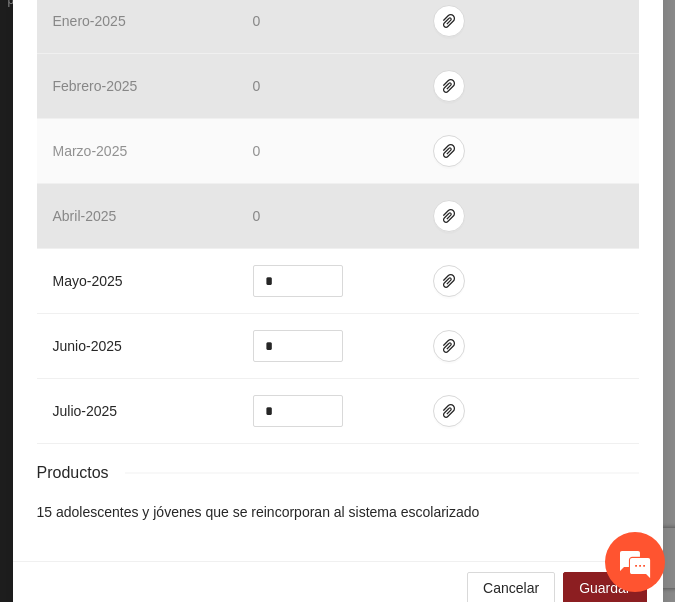 click on "marzo  -  2025" at bounding box center (137, 151) 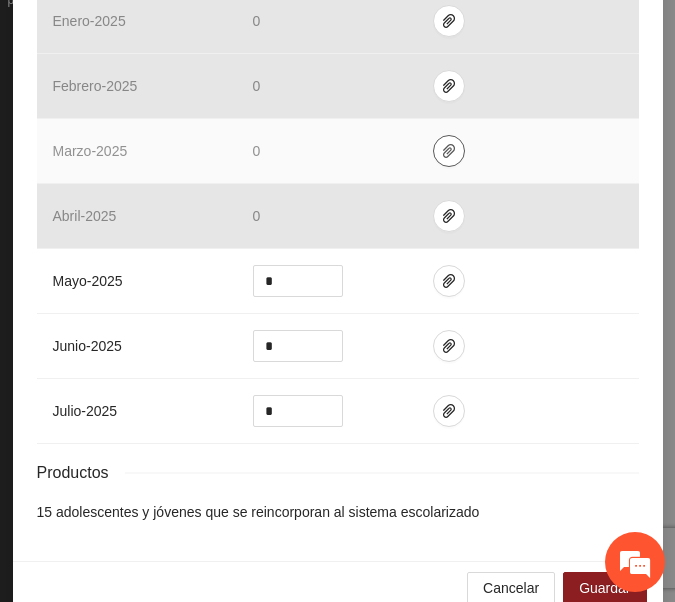click 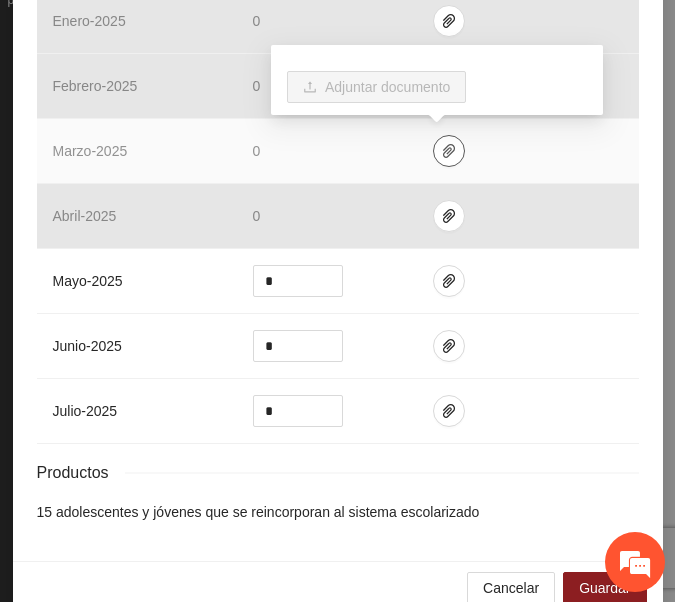 click 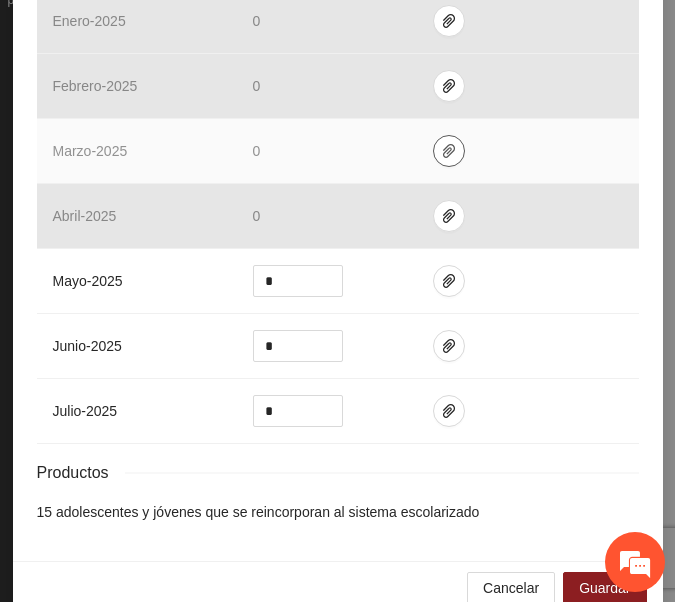 click 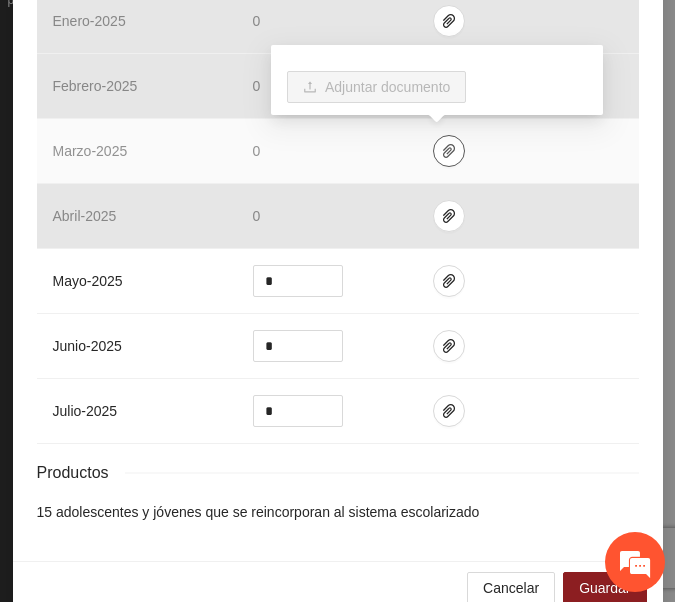 click 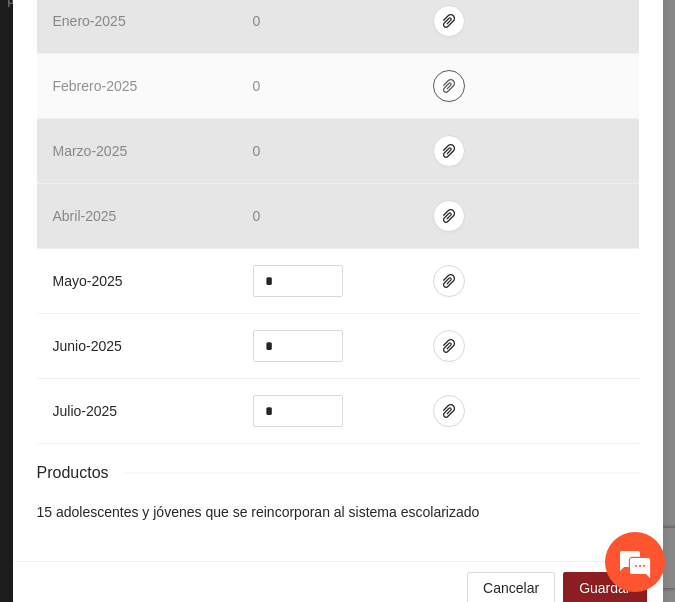 click 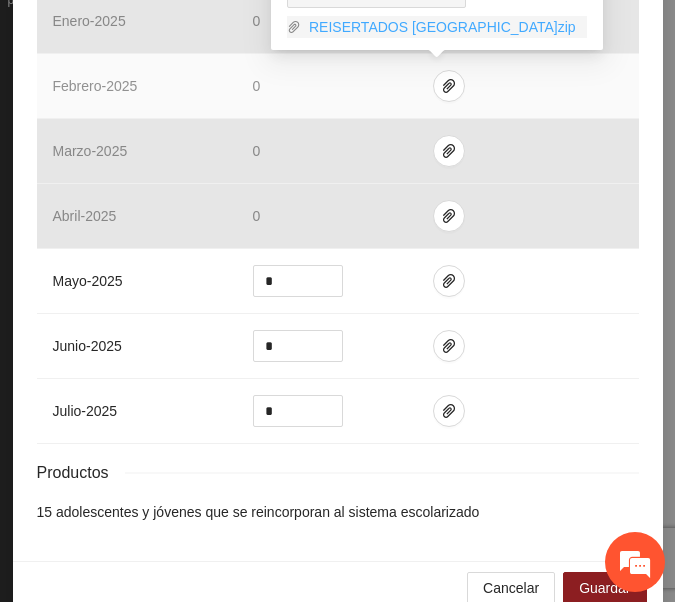 click on "REISERTADOS [GEOGRAPHIC_DATA]zip" at bounding box center [444, 27] 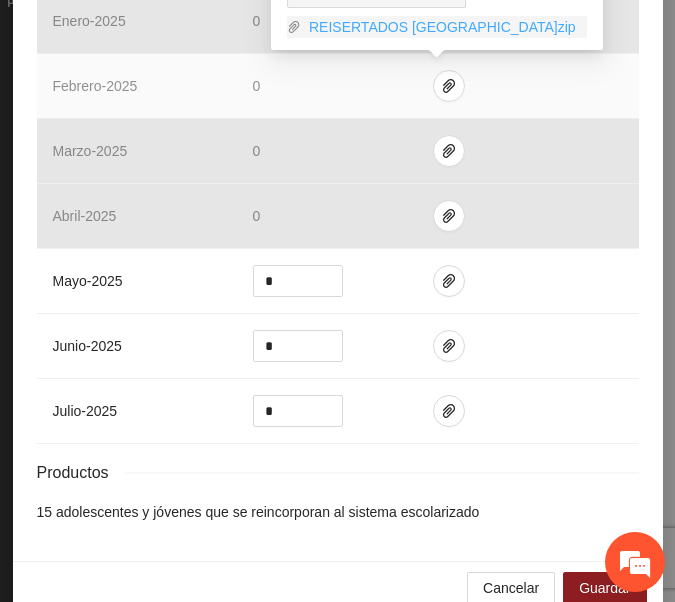 click on "REISERTADOS [GEOGRAPHIC_DATA]zip" at bounding box center (444, 27) 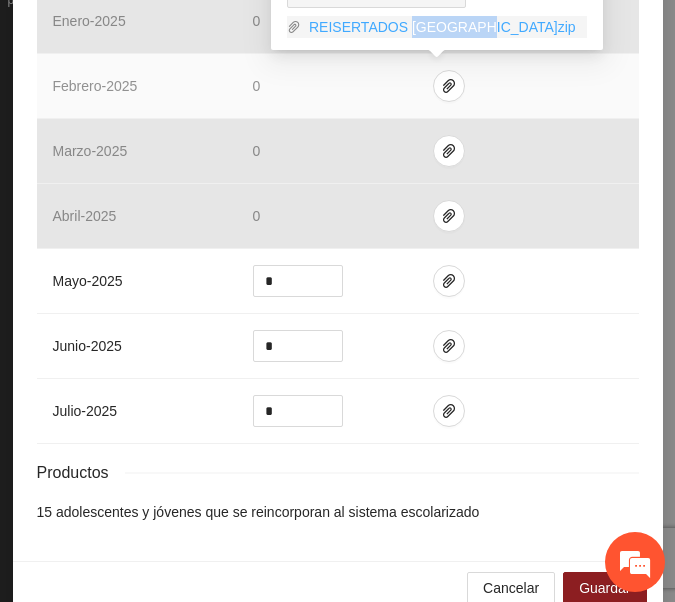 click on "REISERTADOS [GEOGRAPHIC_DATA]zip" at bounding box center [444, 27] 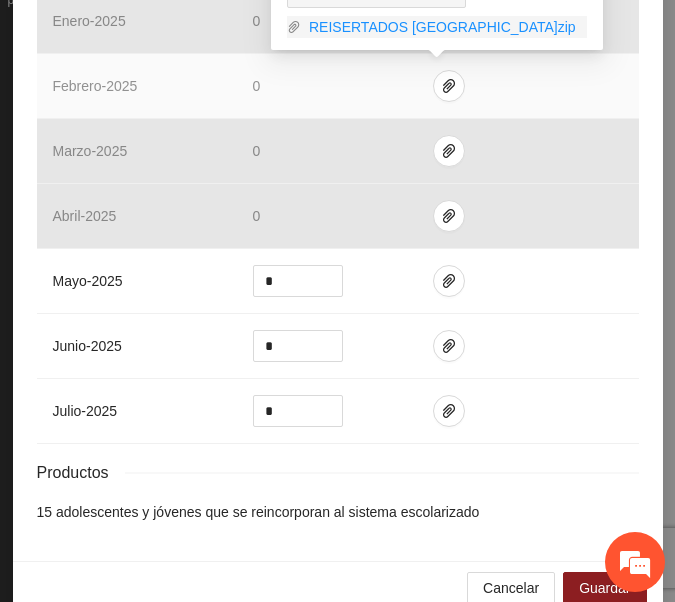 click 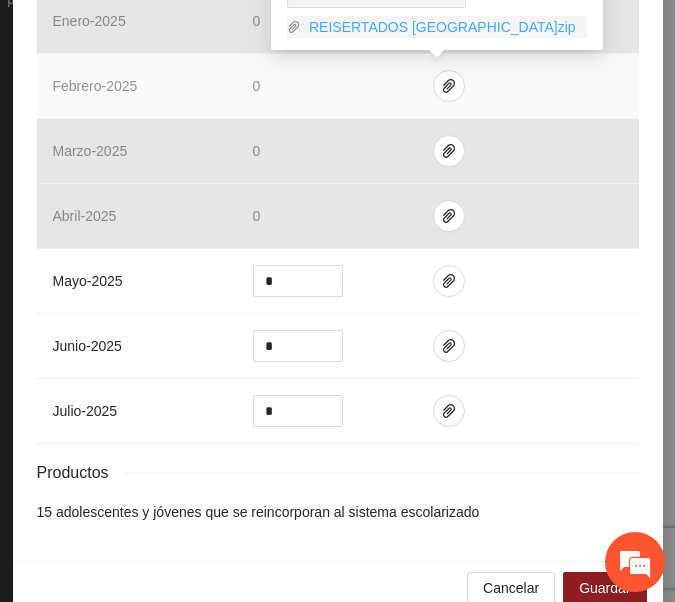 click on "REISERTADOS [GEOGRAPHIC_DATA]zip" at bounding box center (444, 27) 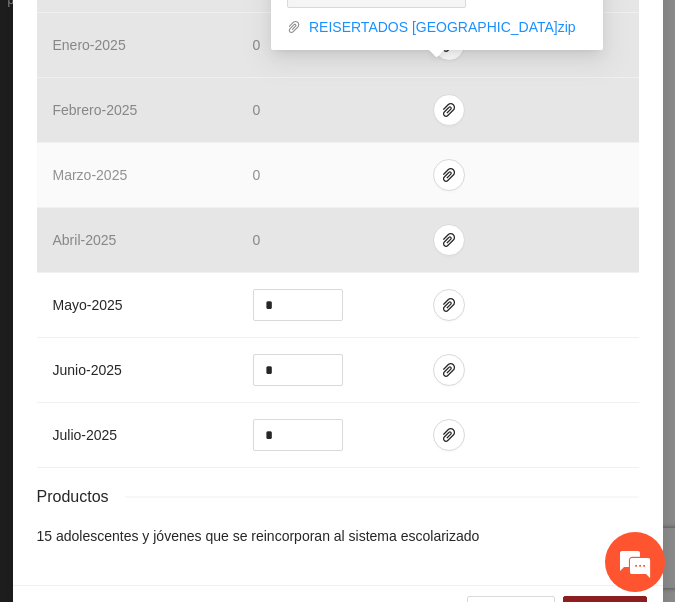 scroll, scrollTop: 889, scrollLeft: 0, axis: vertical 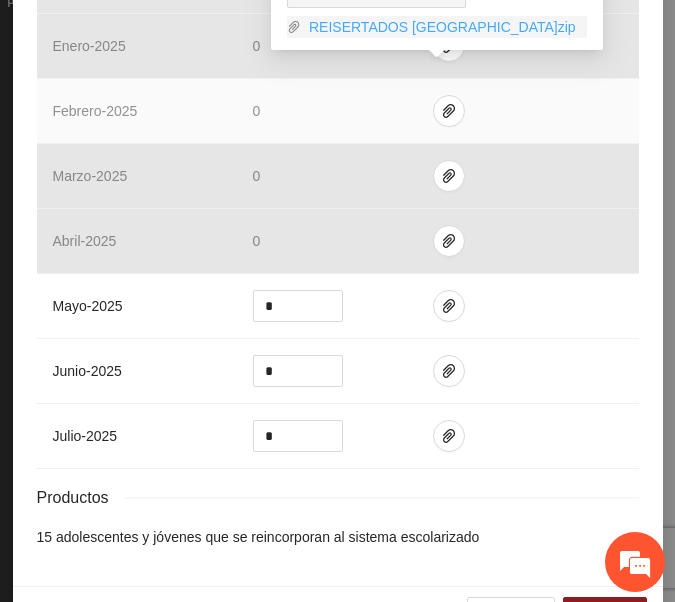 click on "REISERTADOS [GEOGRAPHIC_DATA]zip" at bounding box center (444, 27) 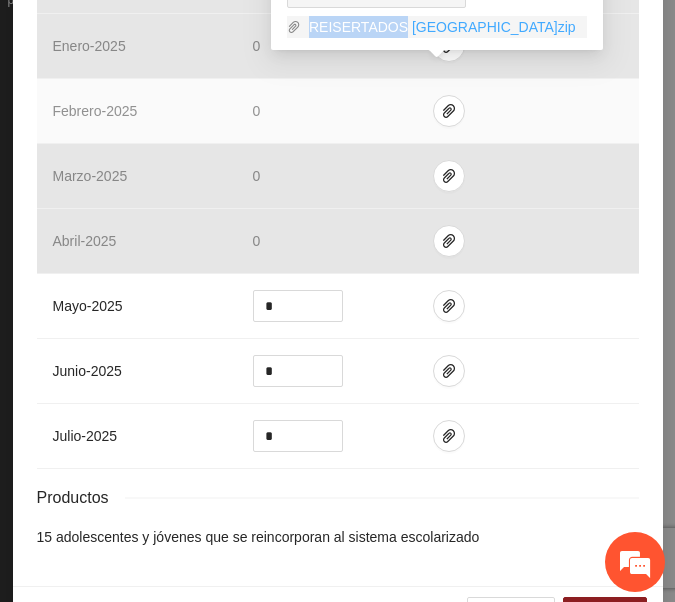 click on "REISERTADOS [GEOGRAPHIC_DATA]zip" at bounding box center [444, 27] 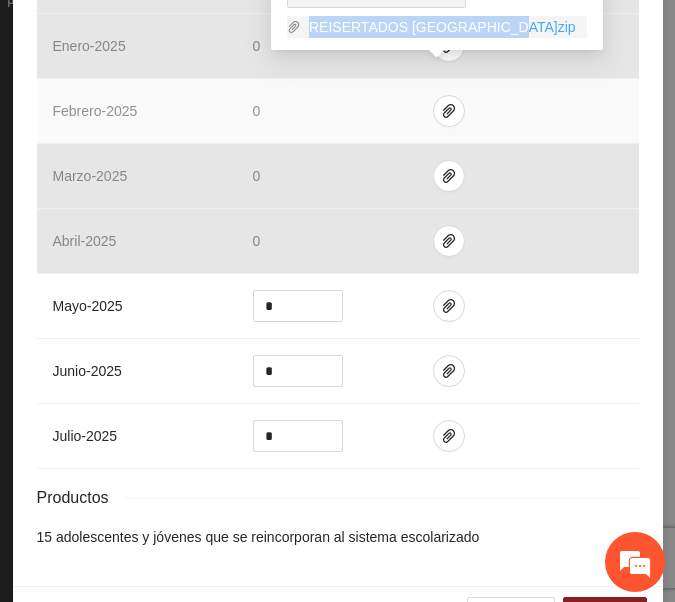 click on "REISERTADOS [GEOGRAPHIC_DATA]zip" at bounding box center [444, 27] 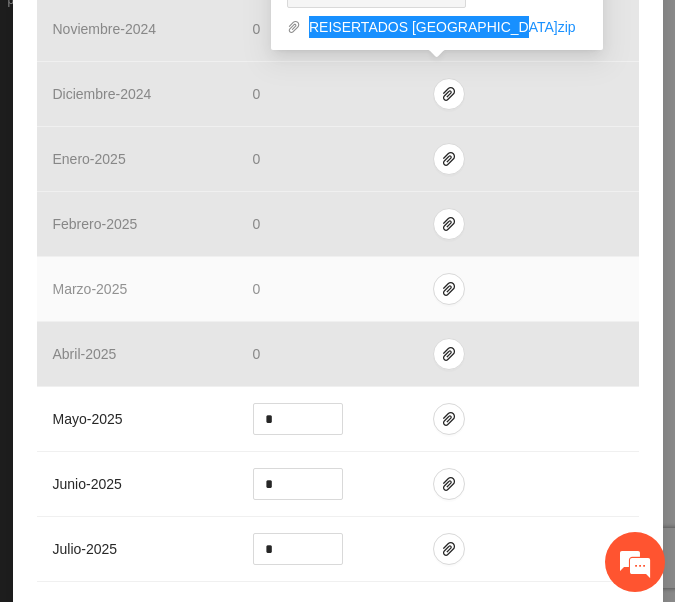 scroll, scrollTop: 771, scrollLeft: 0, axis: vertical 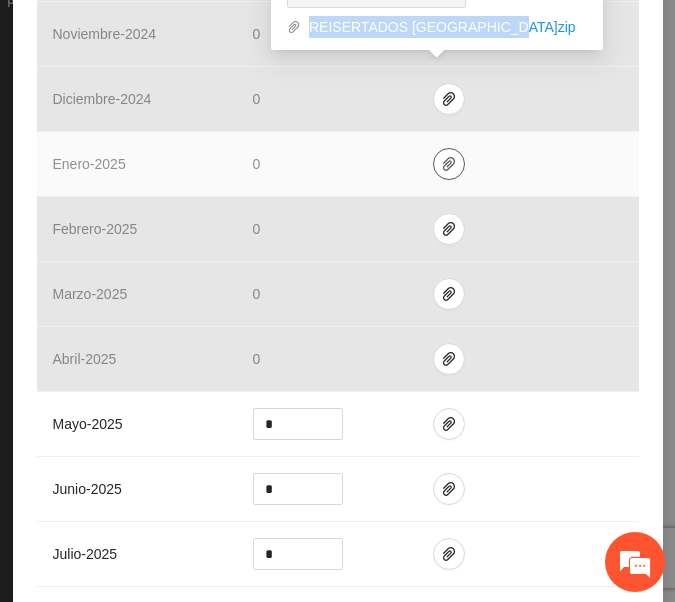 click 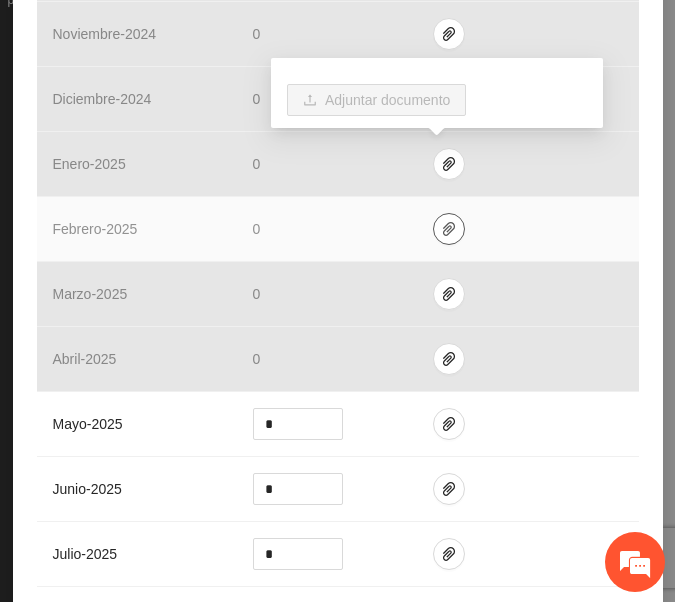 click at bounding box center (449, 229) 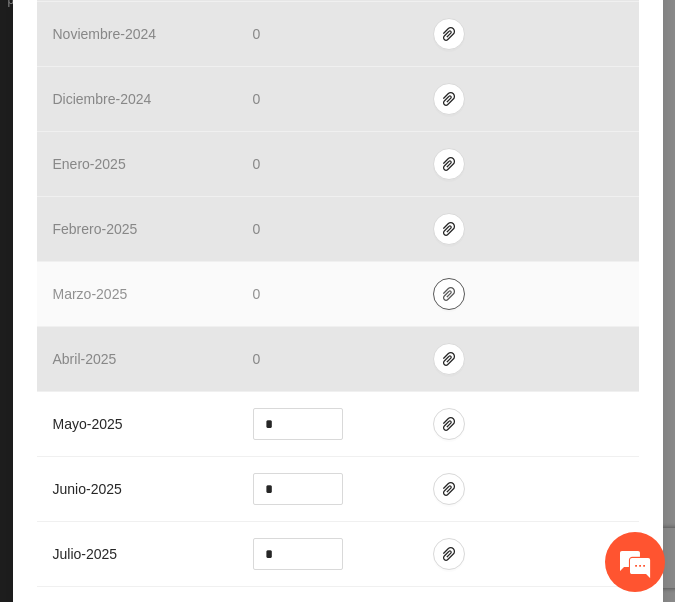 click at bounding box center (449, 294) 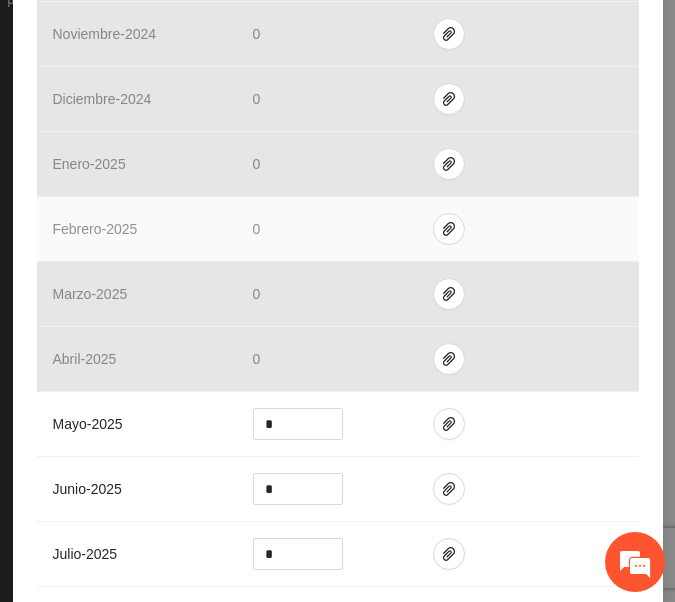 click on "febrero  -  2025" at bounding box center [137, 229] 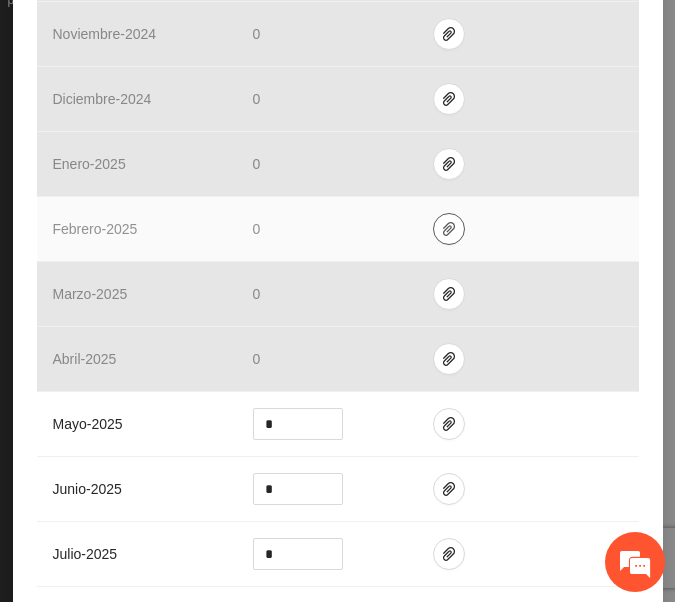 click at bounding box center (449, 229) 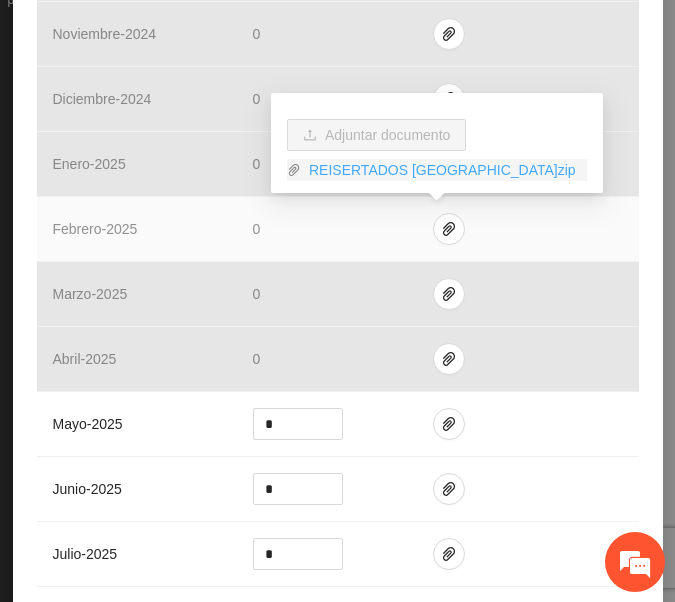 click on "REISERTADOS [GEOGRAPHIC_DATA]zip" at bounding box center [444, 170] 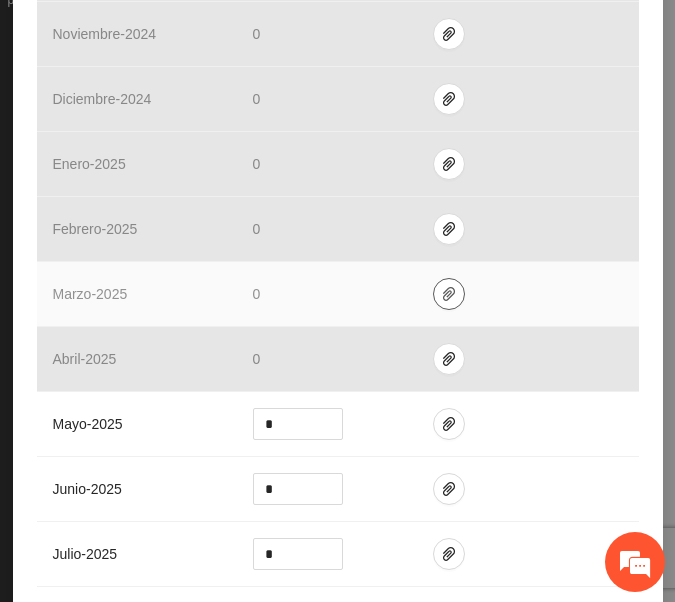 click 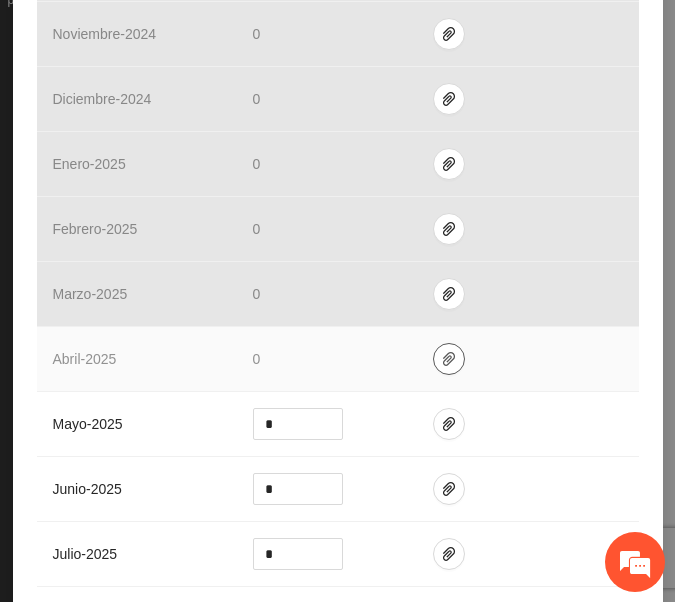 click 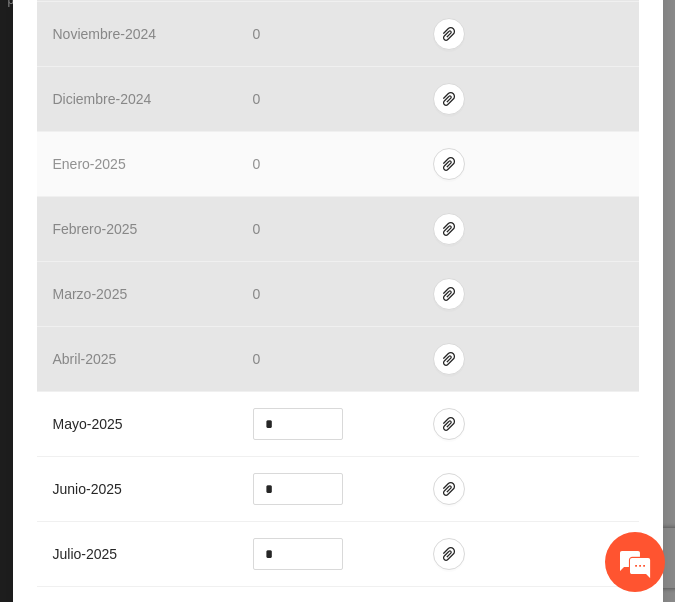 click at bounding box center [528, 164] 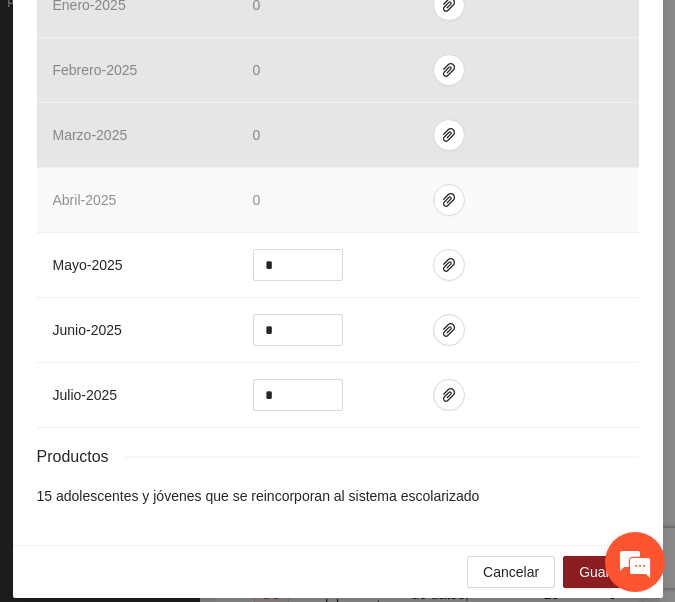 scroll, scrollTop: 932, scrollLeft: 0, axis: vertical 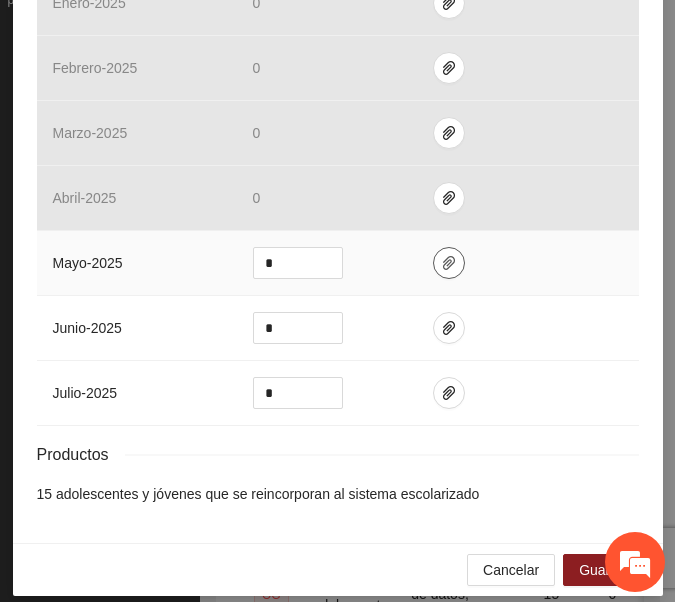click at bounding box center (449, 263) 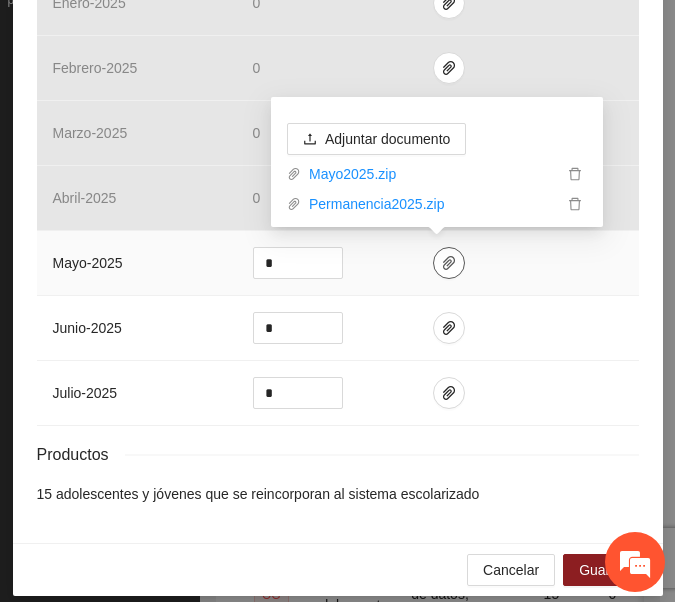 click 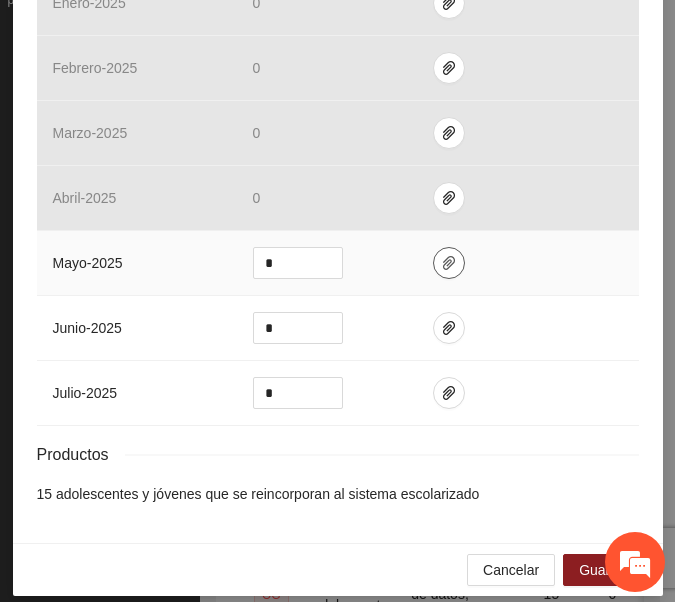 click 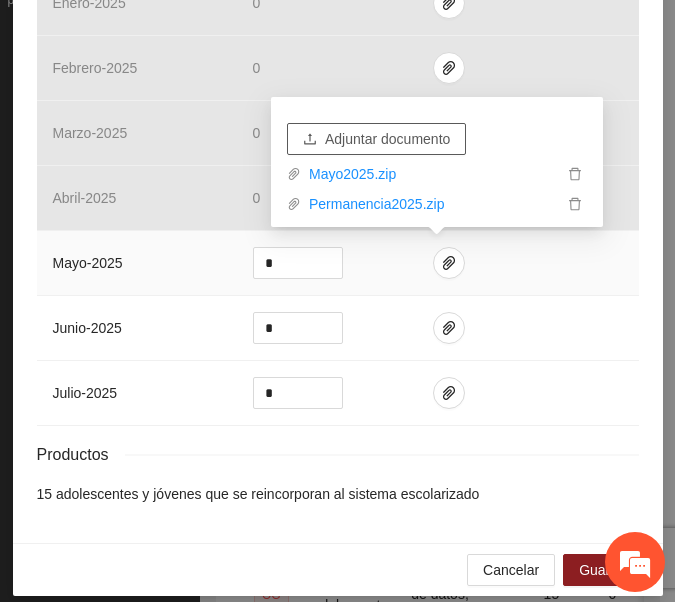 click on "Adjuntar documento" at bounding box center [387, 139] 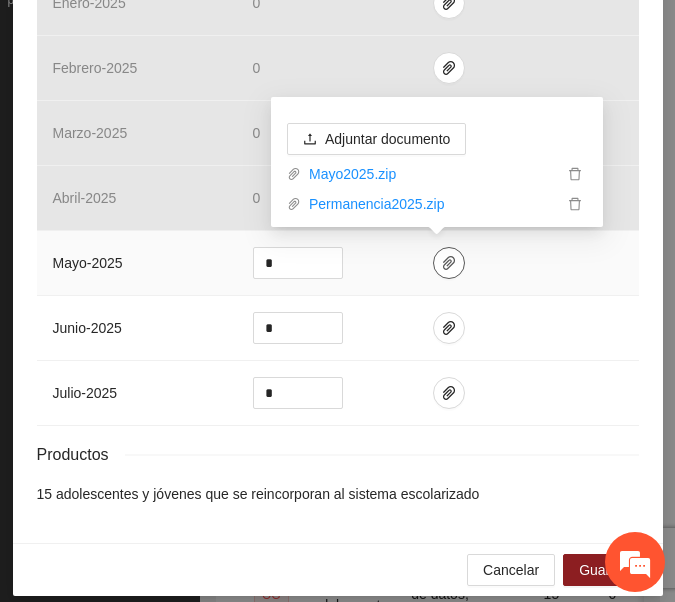 click at bounding box center (449, 263) 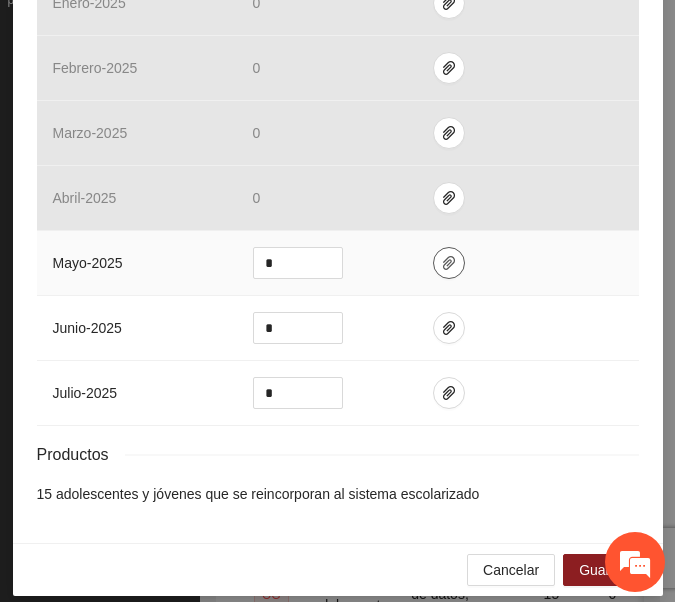 click 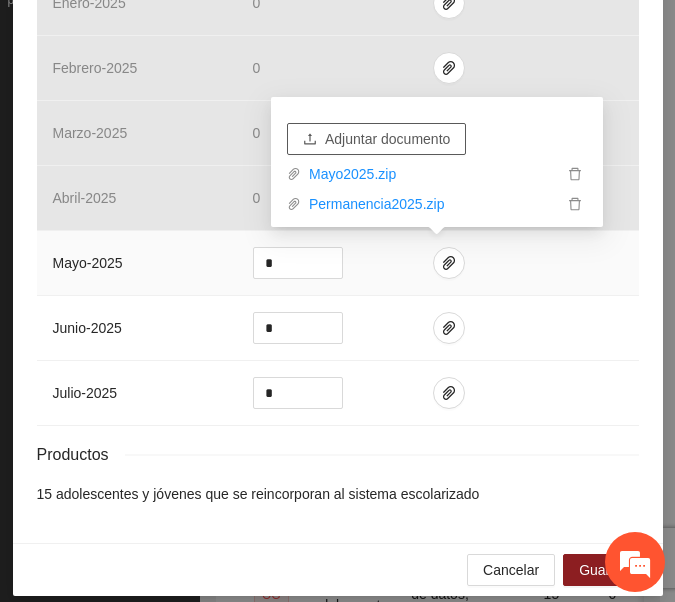 click on "Adjuntar documento" at bounding box center [387, 139] 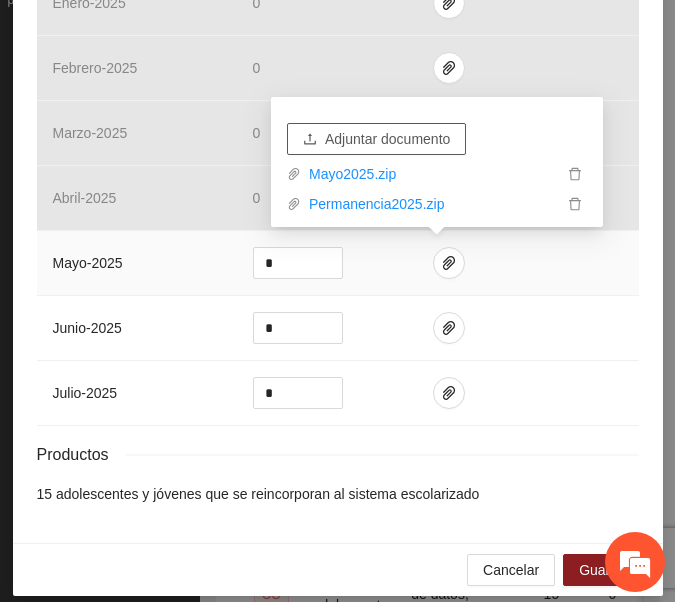 click on "Adjuntar documento" at bounding box center (387, 139) 